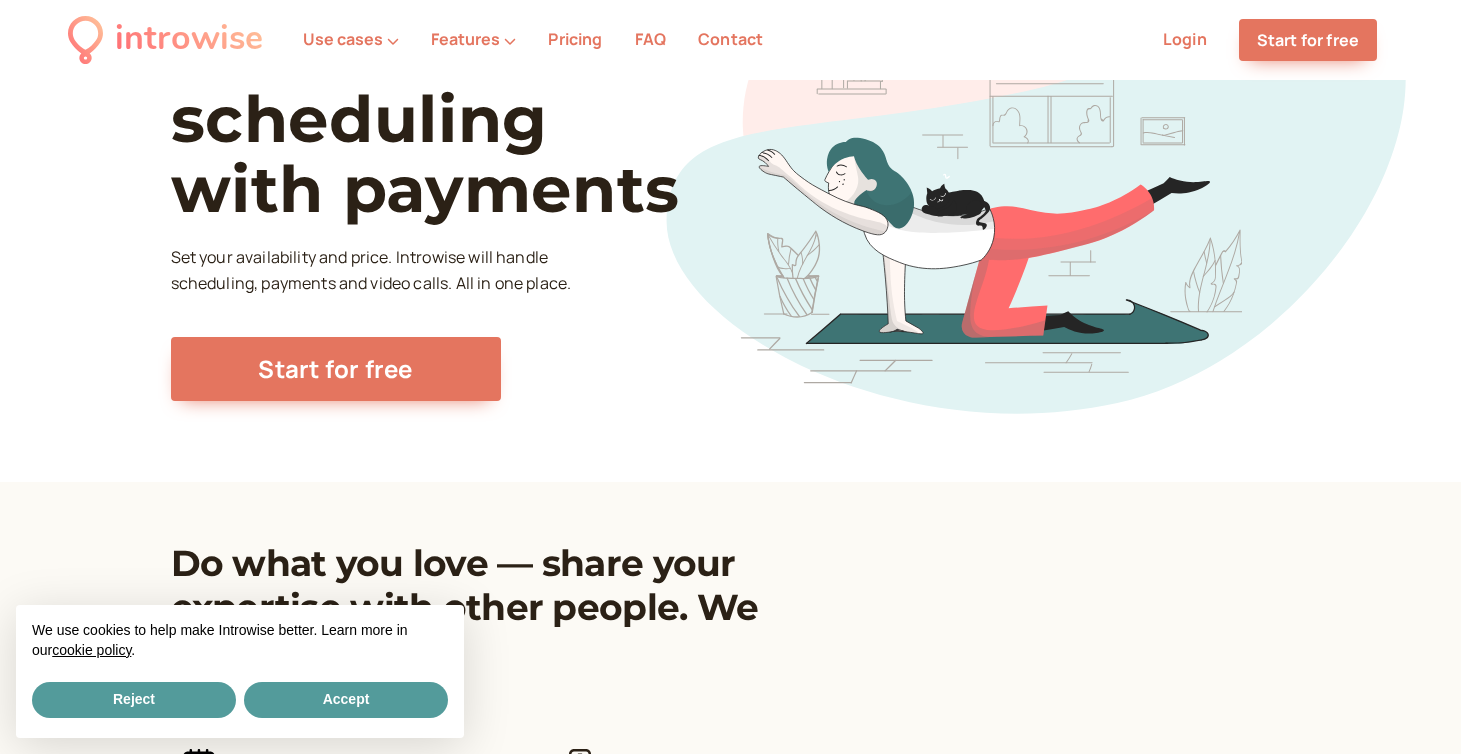 scroll, scrollTop: 194, scrollLeft: 0, axis: vertical 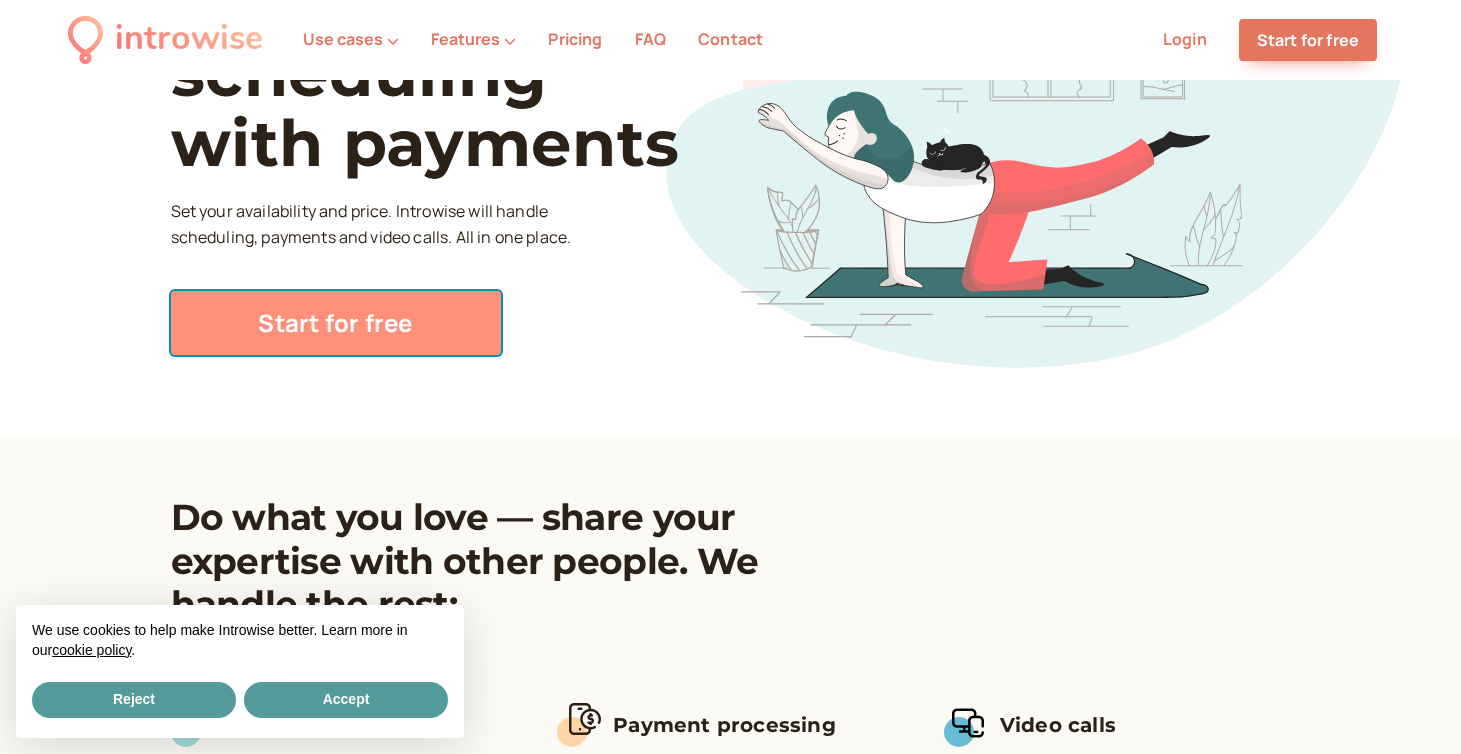click on "Start for free" at bounding box center (336, 323) 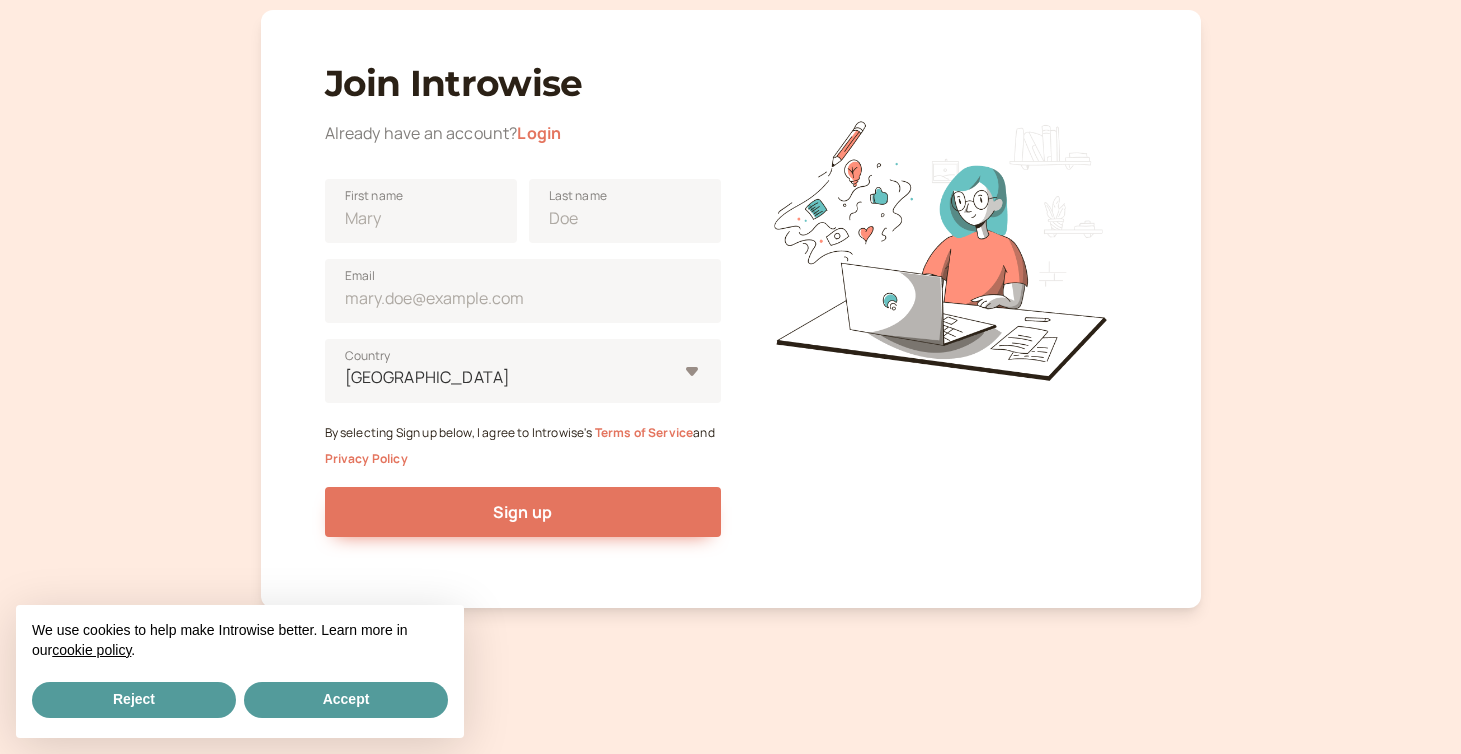 scroll, scrollTop: 0, scrollLeft: 0, axis: both 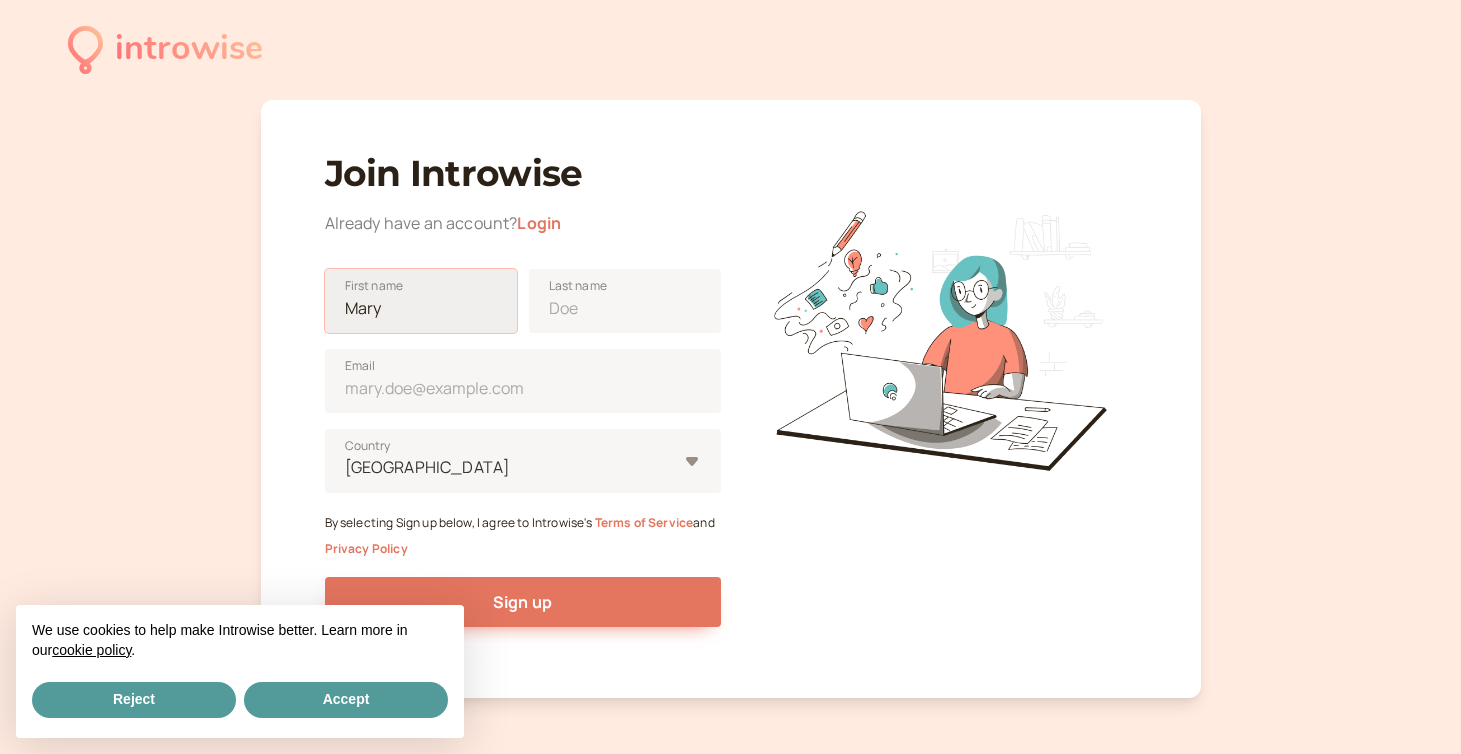 click on "First name" at bounding box center (421, 301) 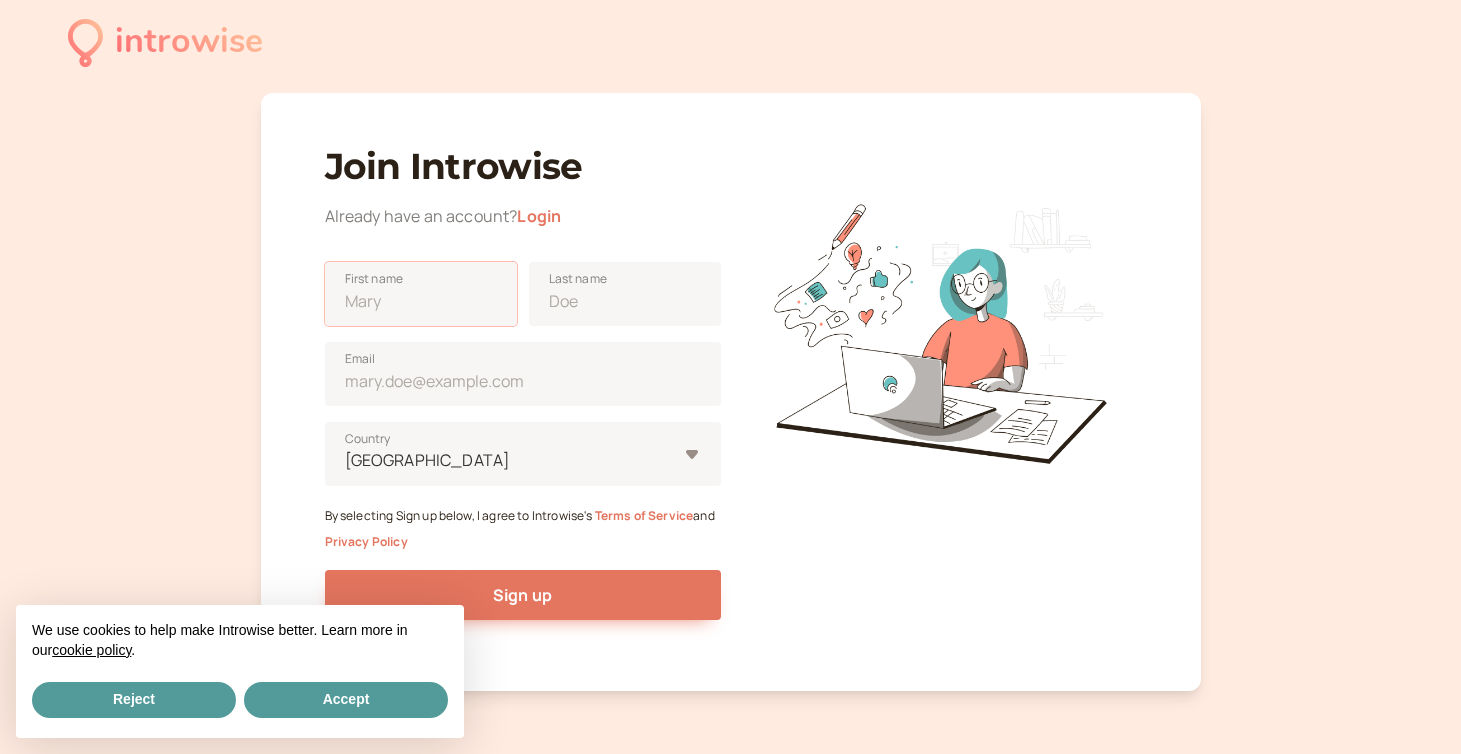 scroll, scrollTop: 0, scrollLeft: 0, axis: both 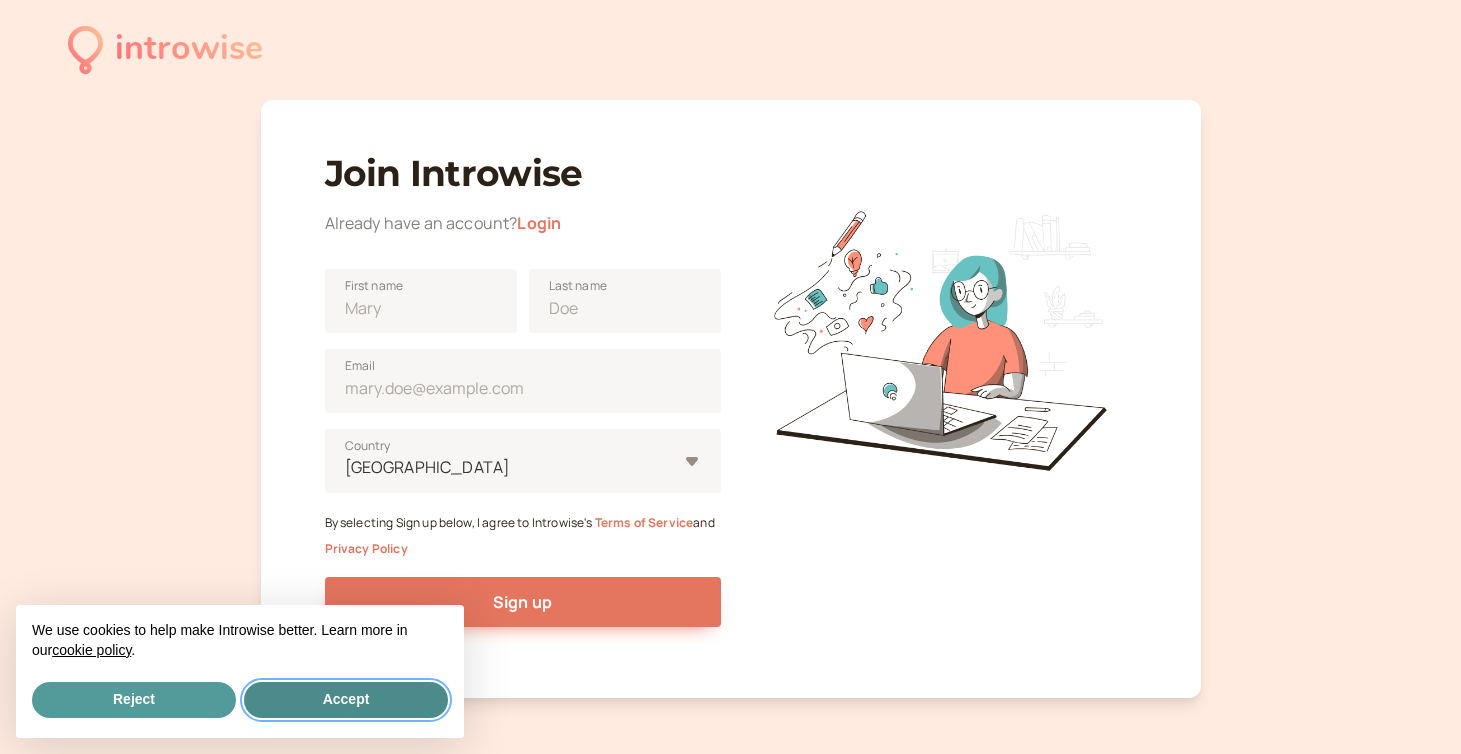 click on "Accept" at bounding box center (346, 700) 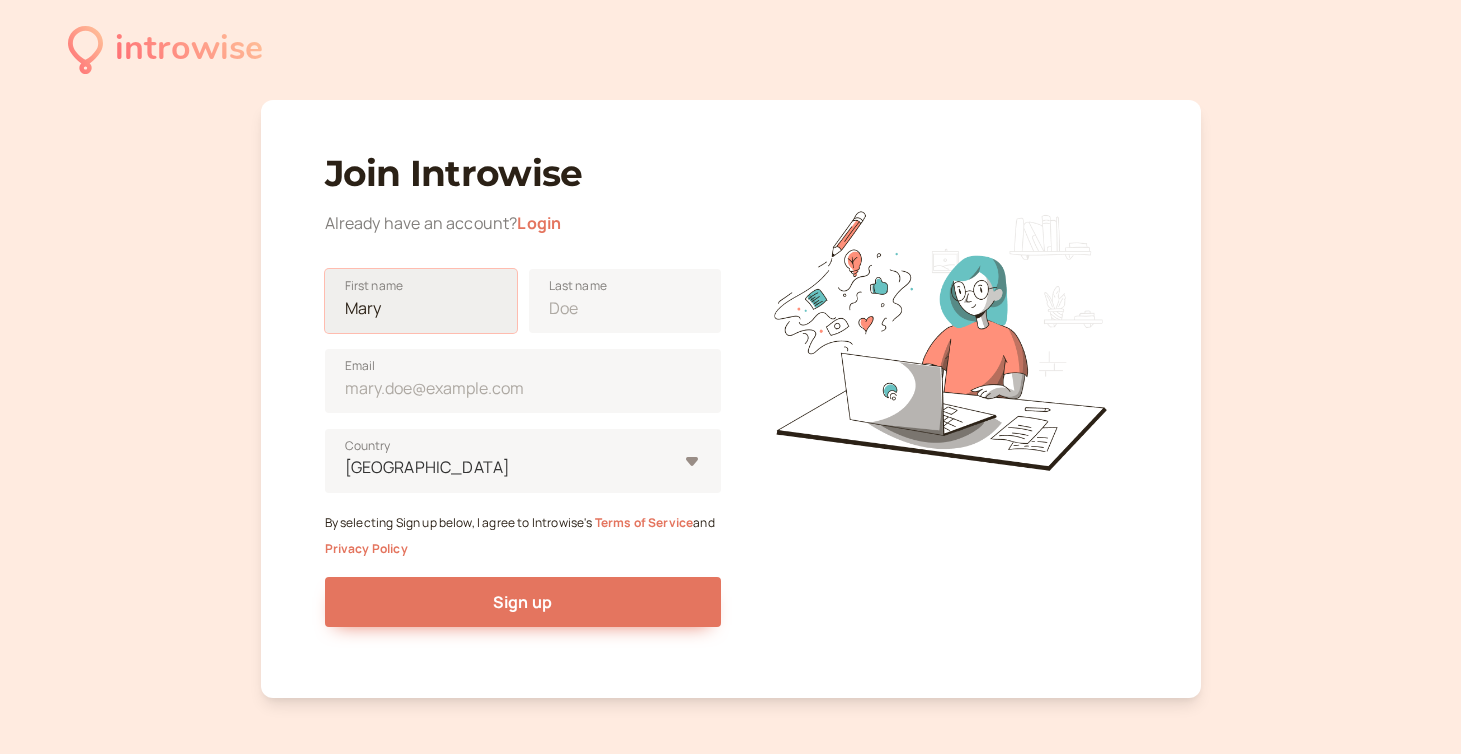 click on "First name" at bounding box center (421, 301) 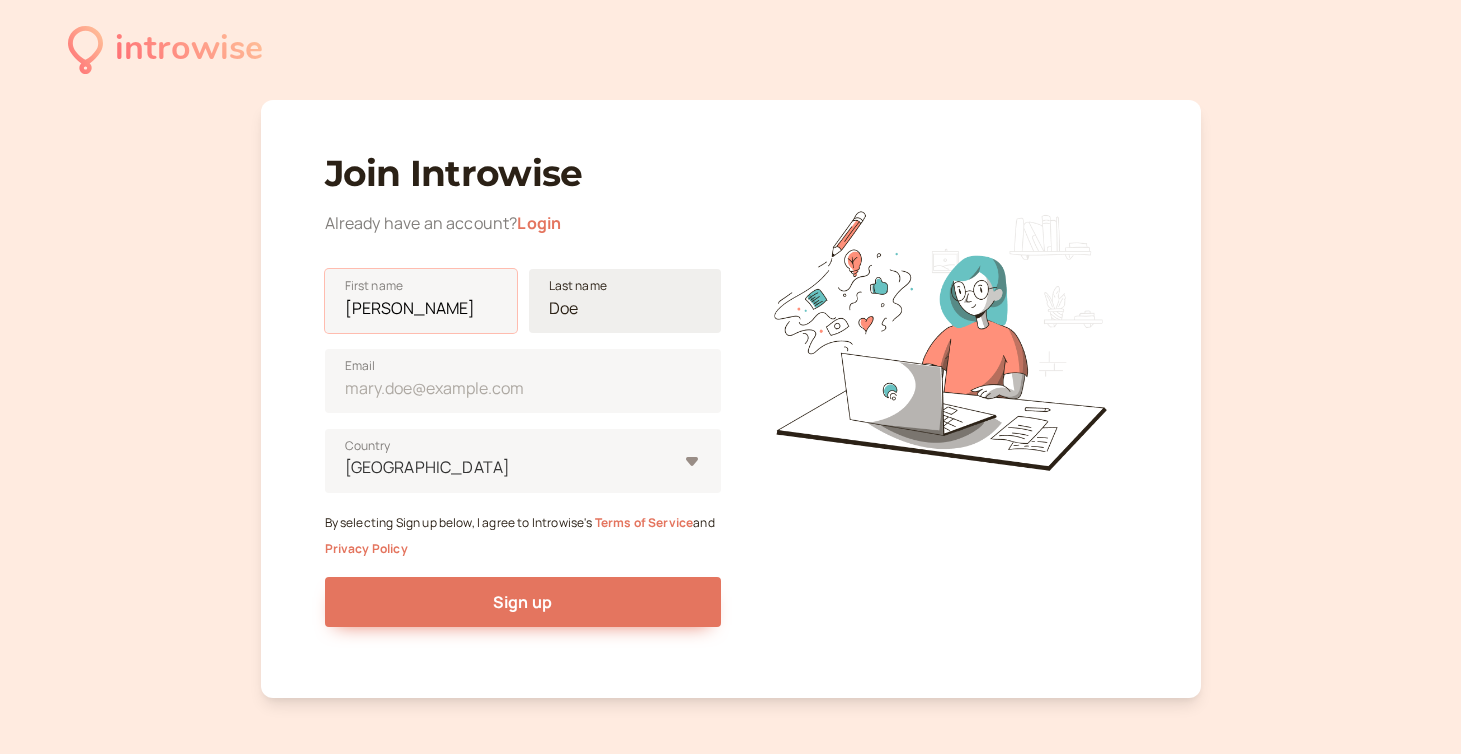 type on "[PERSON_NAME]" 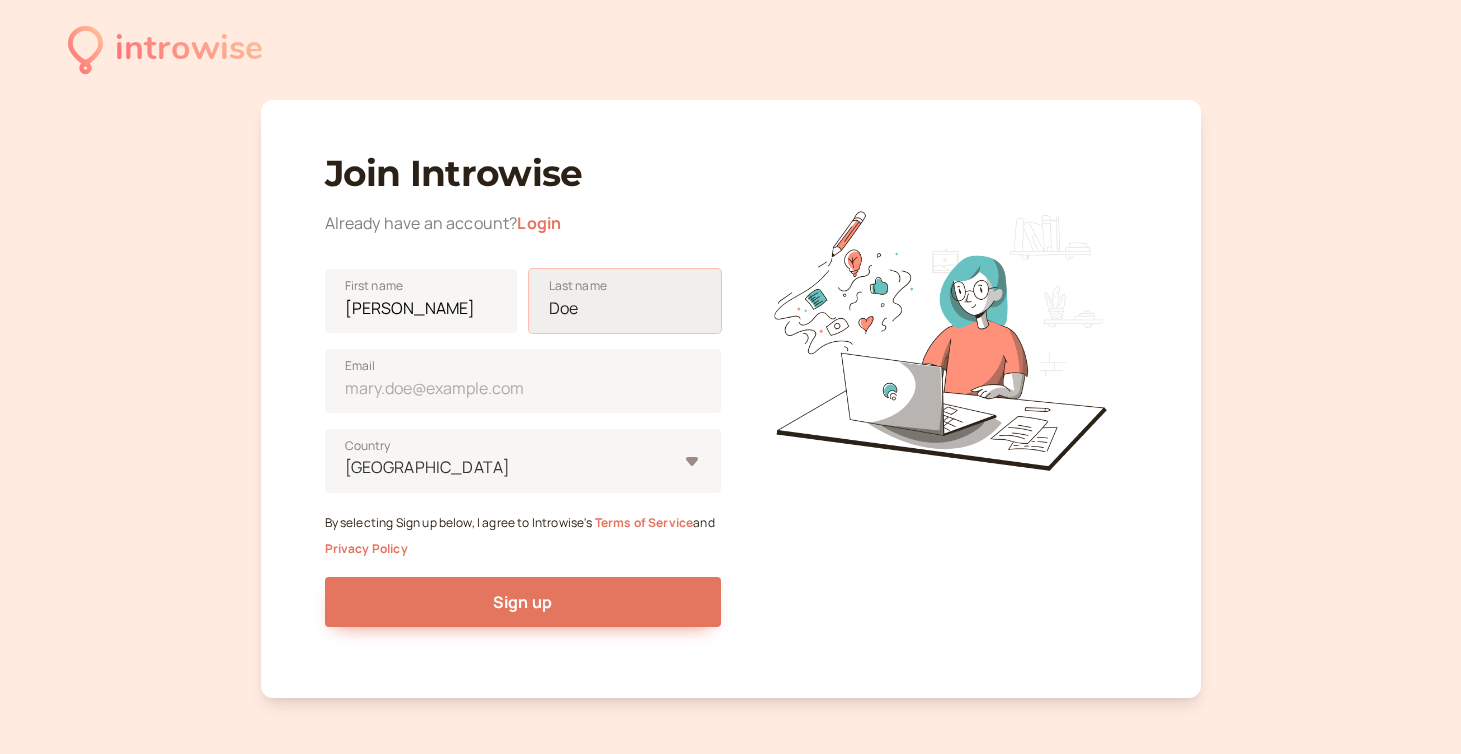 click on "Last name" at bounding box center (625, 301) 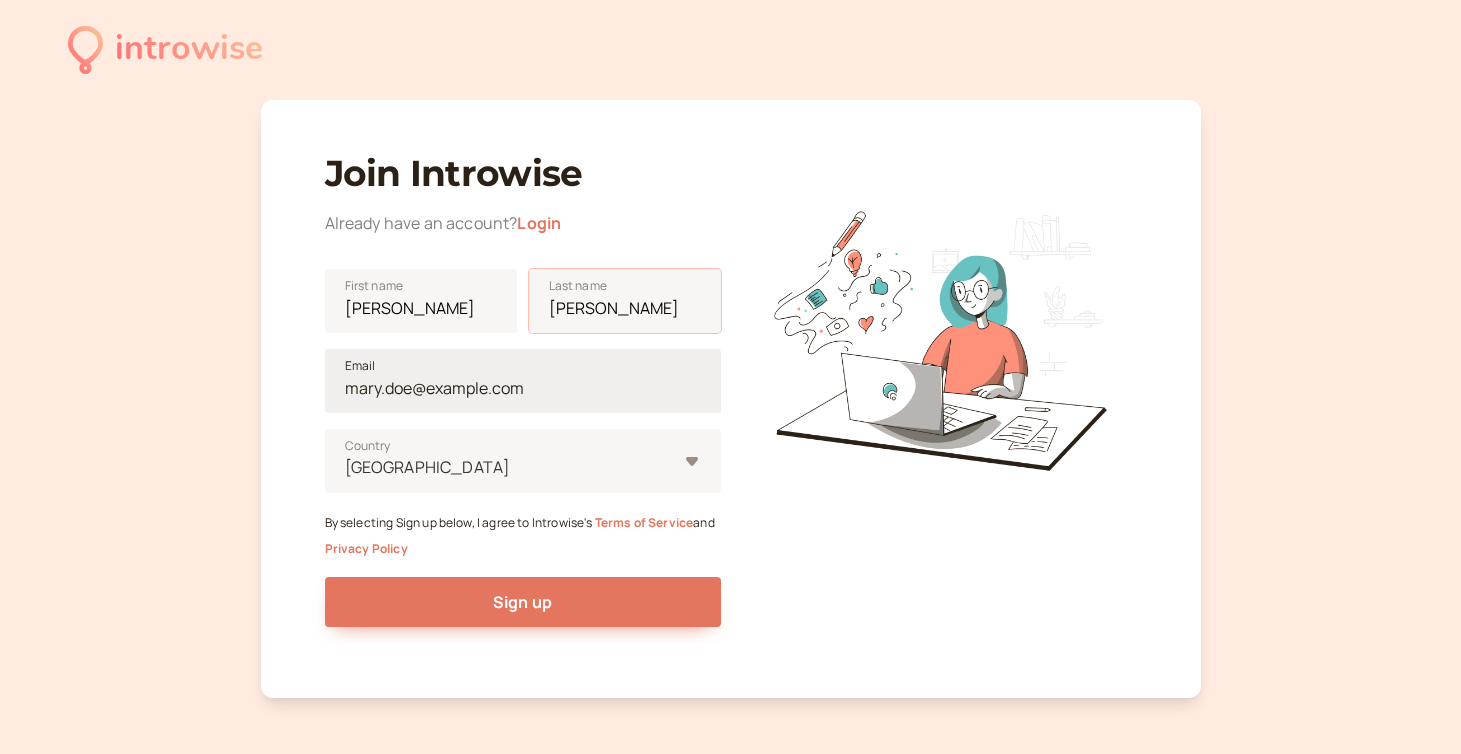 type on "[PERSON_NAME]" 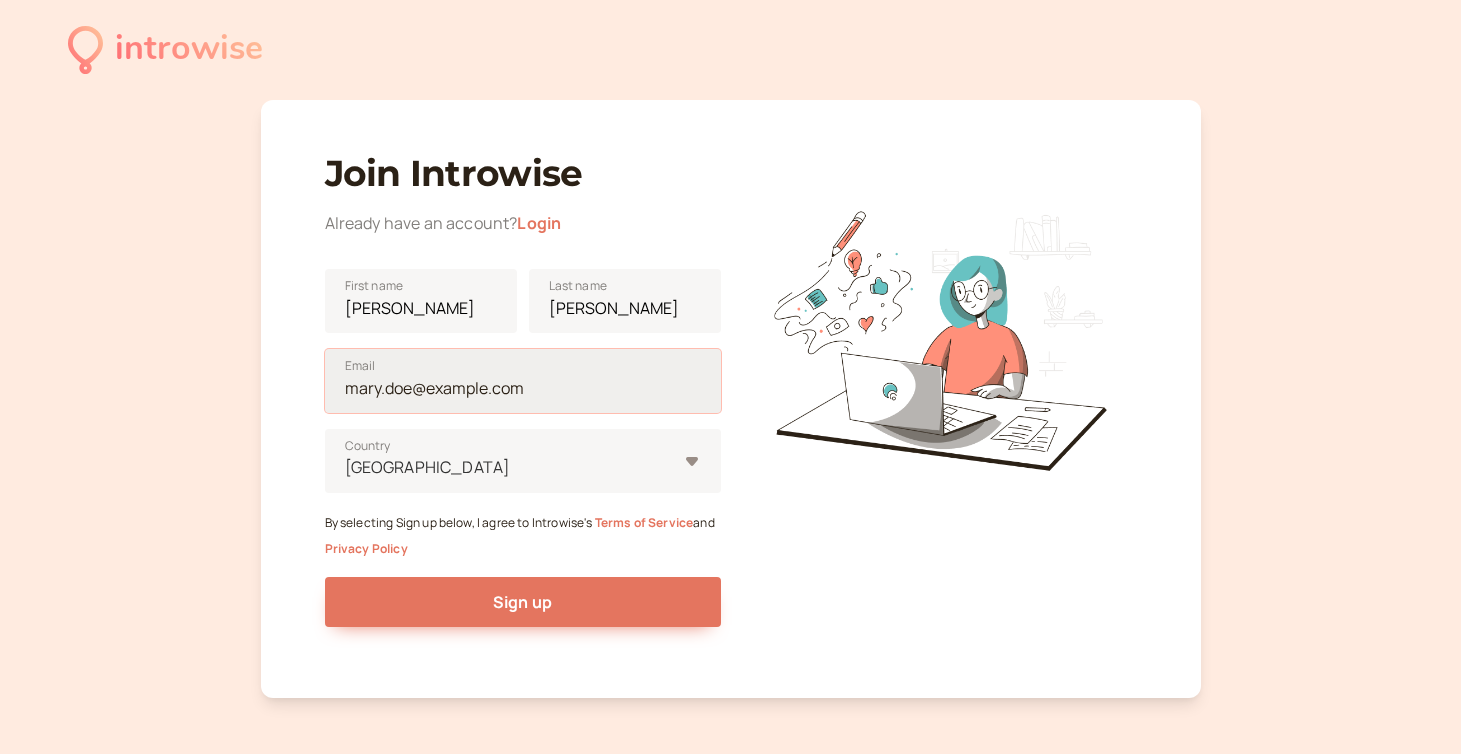 click on "Email" at bounding box center [523, 381] 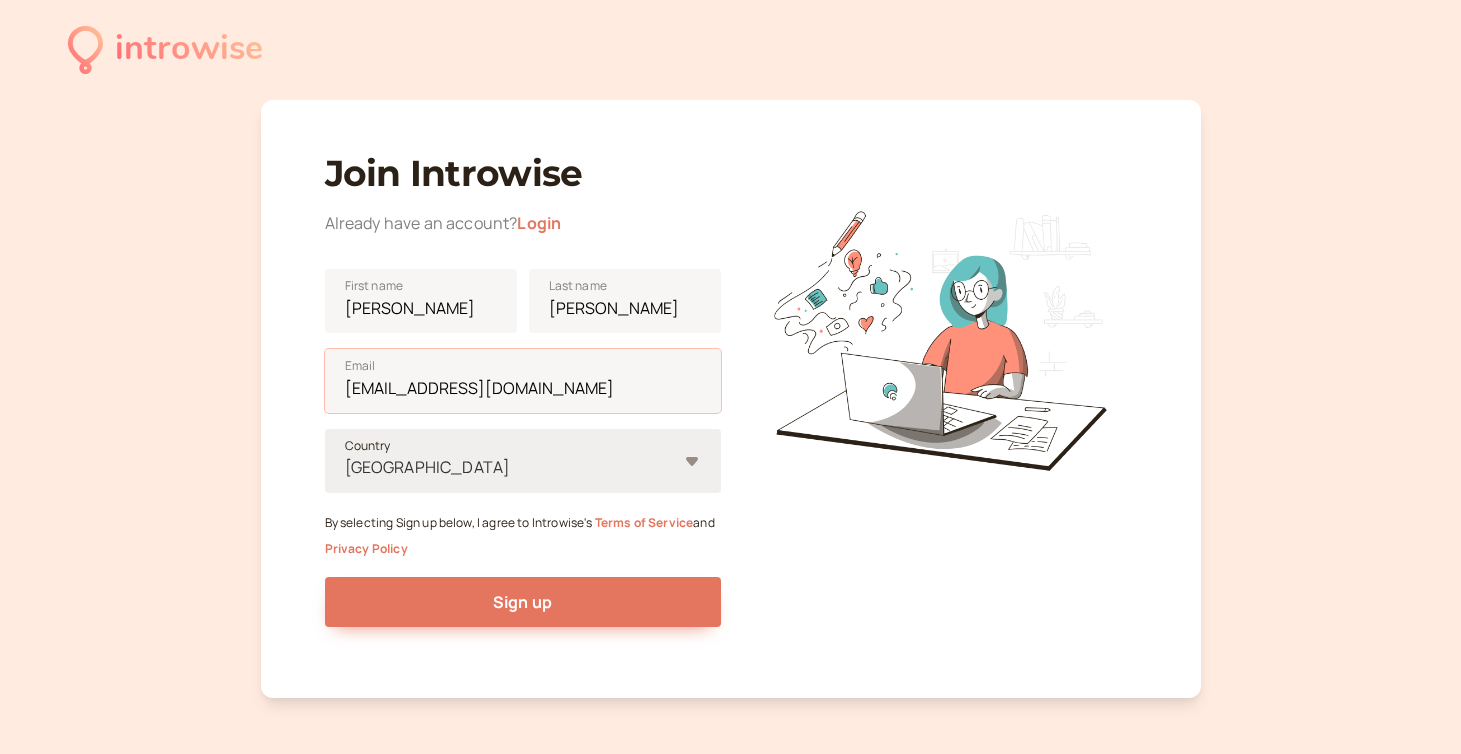 type on "[EMAIL_ADDRESS][DOMAIN_NAME]" 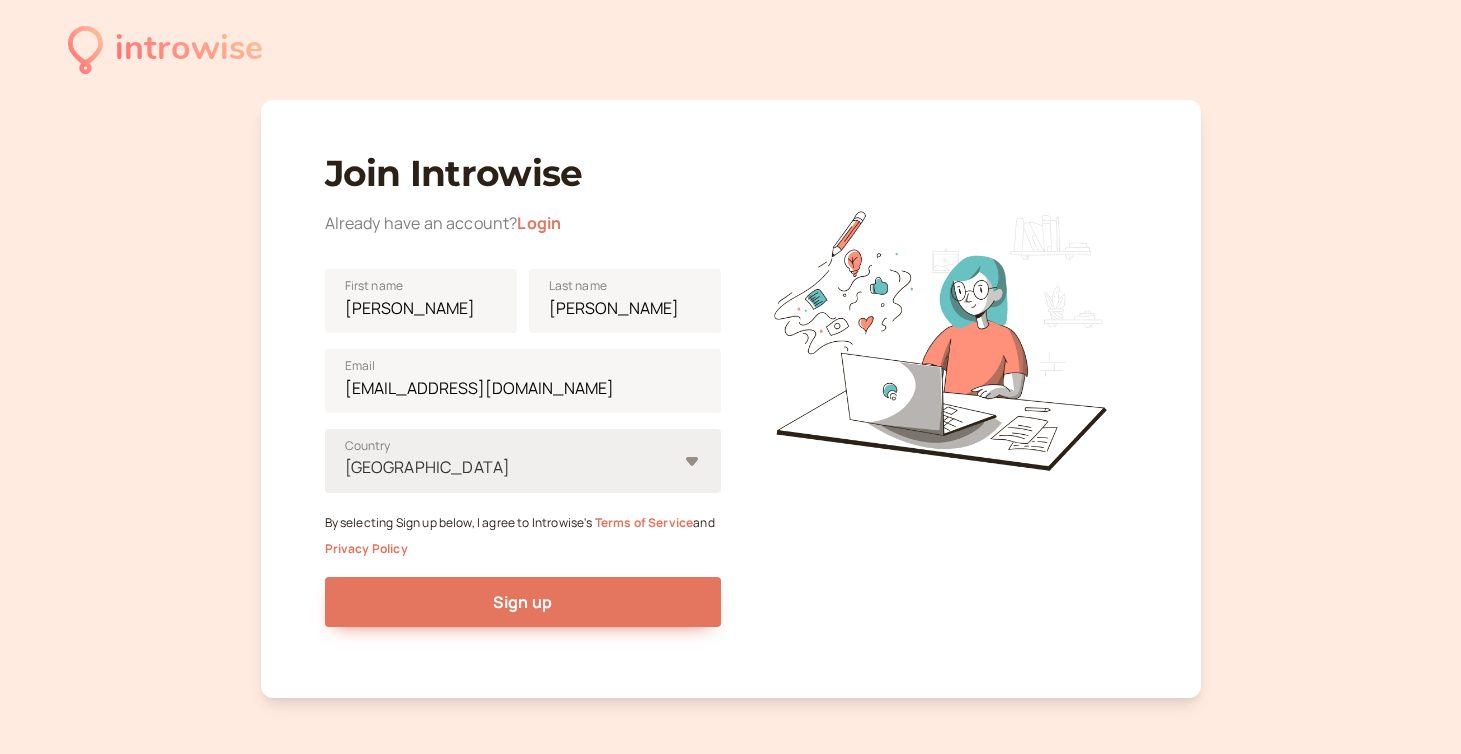 click on "[GEOGRAPHIC_DATA]" at bounding box center (523, 461) 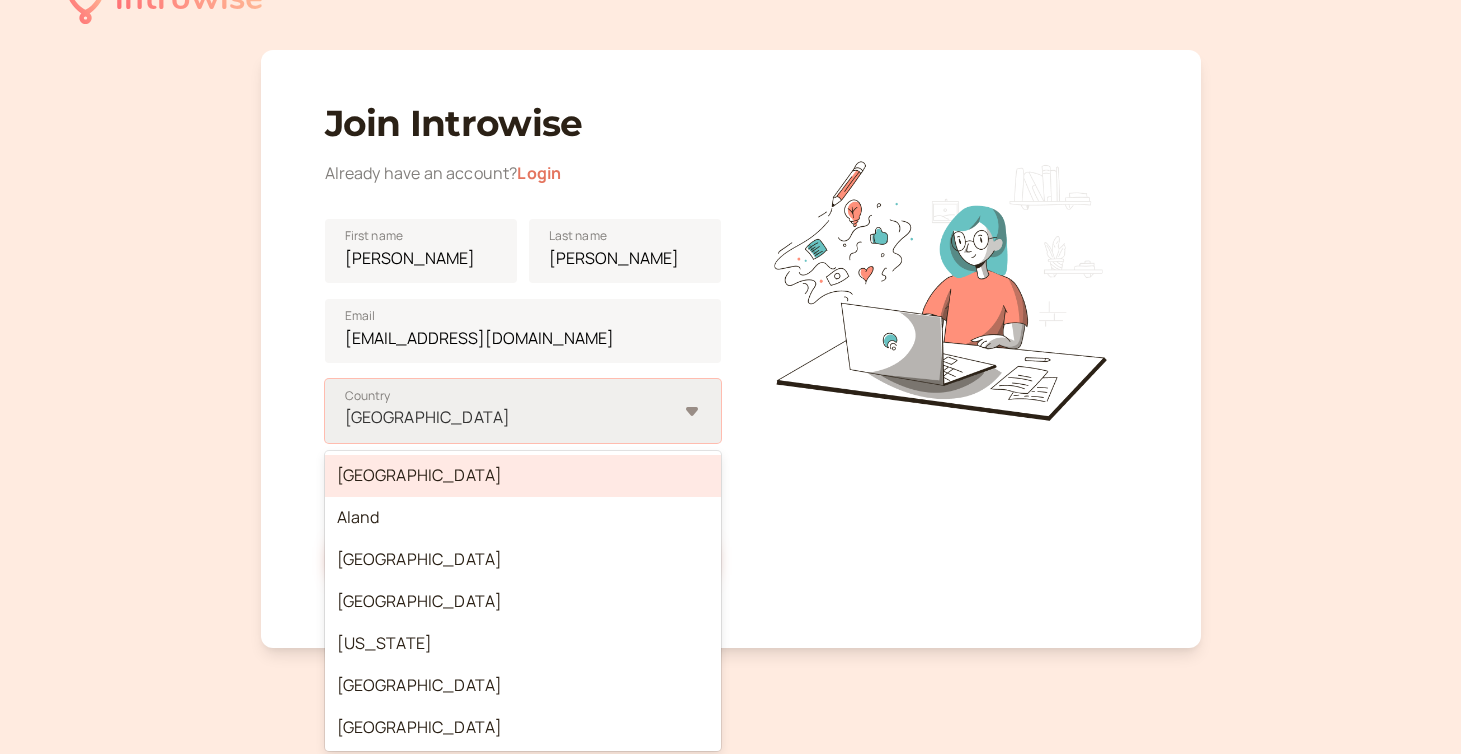 scroll, scrollTop: 55, scrollLeft: 0, axis: vertical 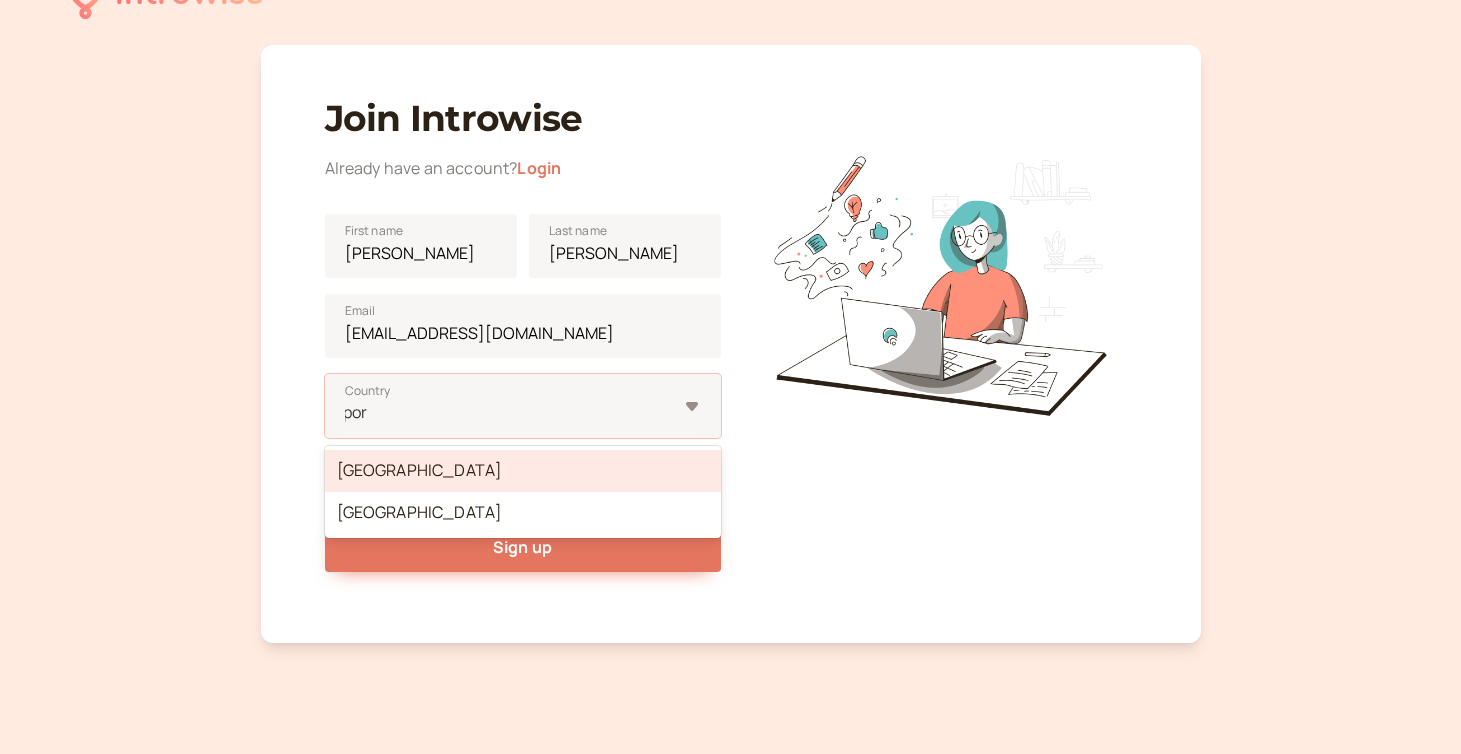type on "port" 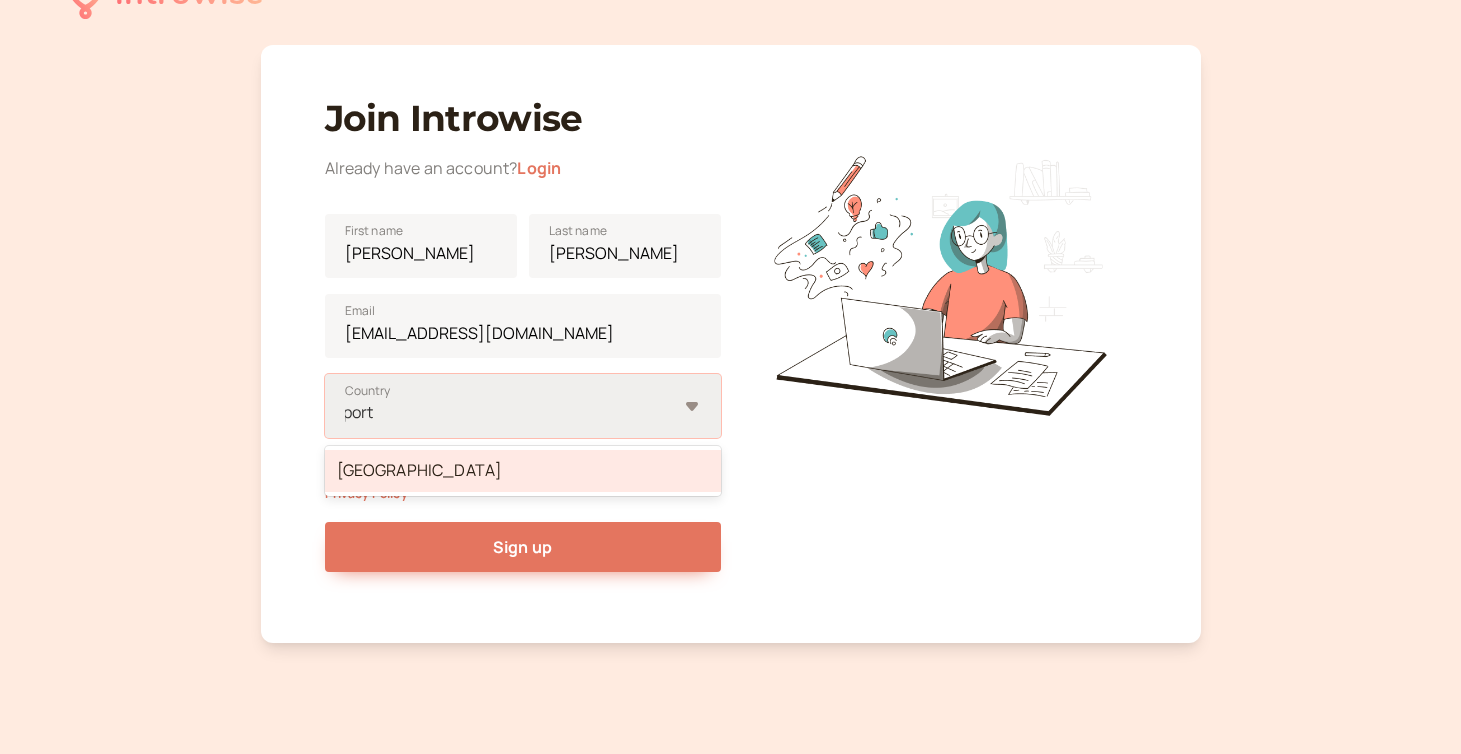 click on "[GEOGRAPHIC_DATA]" at bounding box center [523, 471] 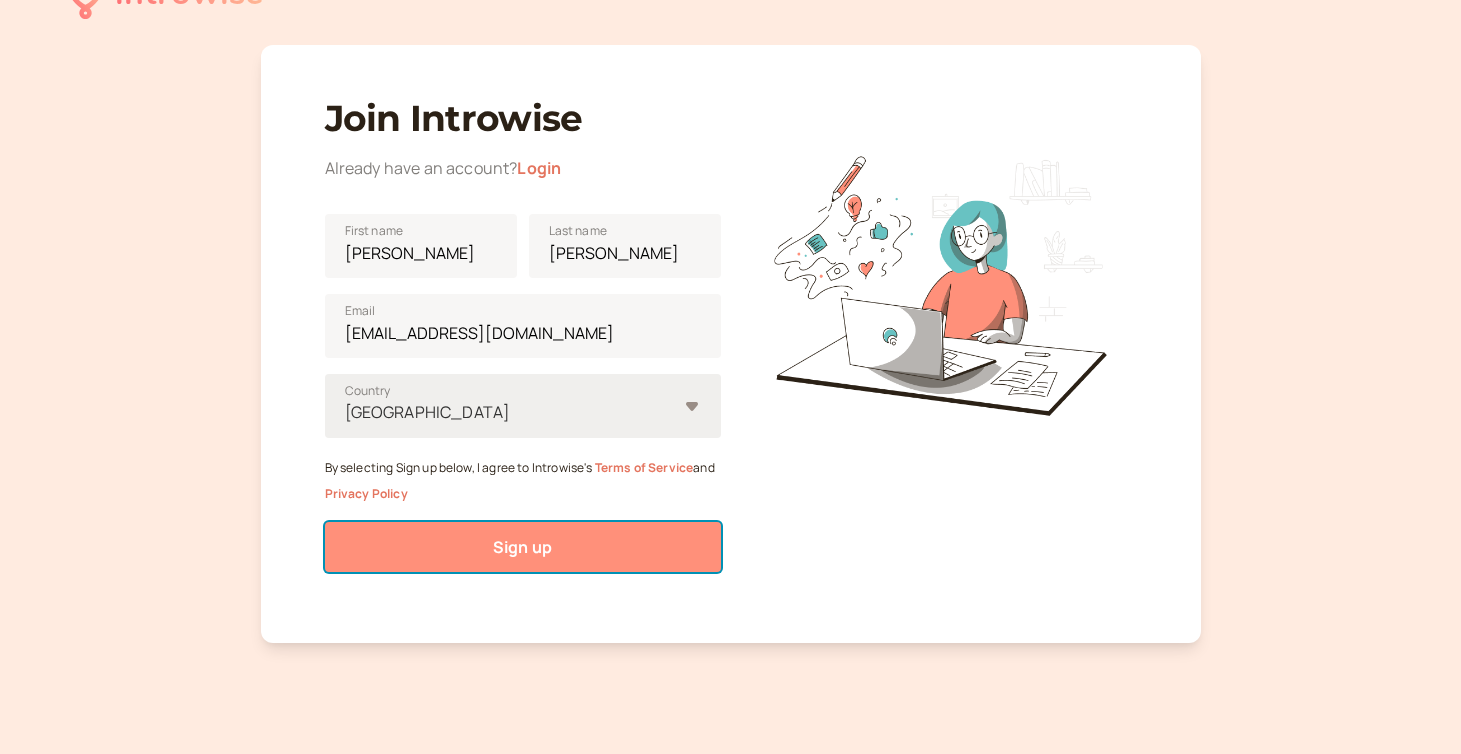 click on "Sign up" at bounding box center [522, 547] 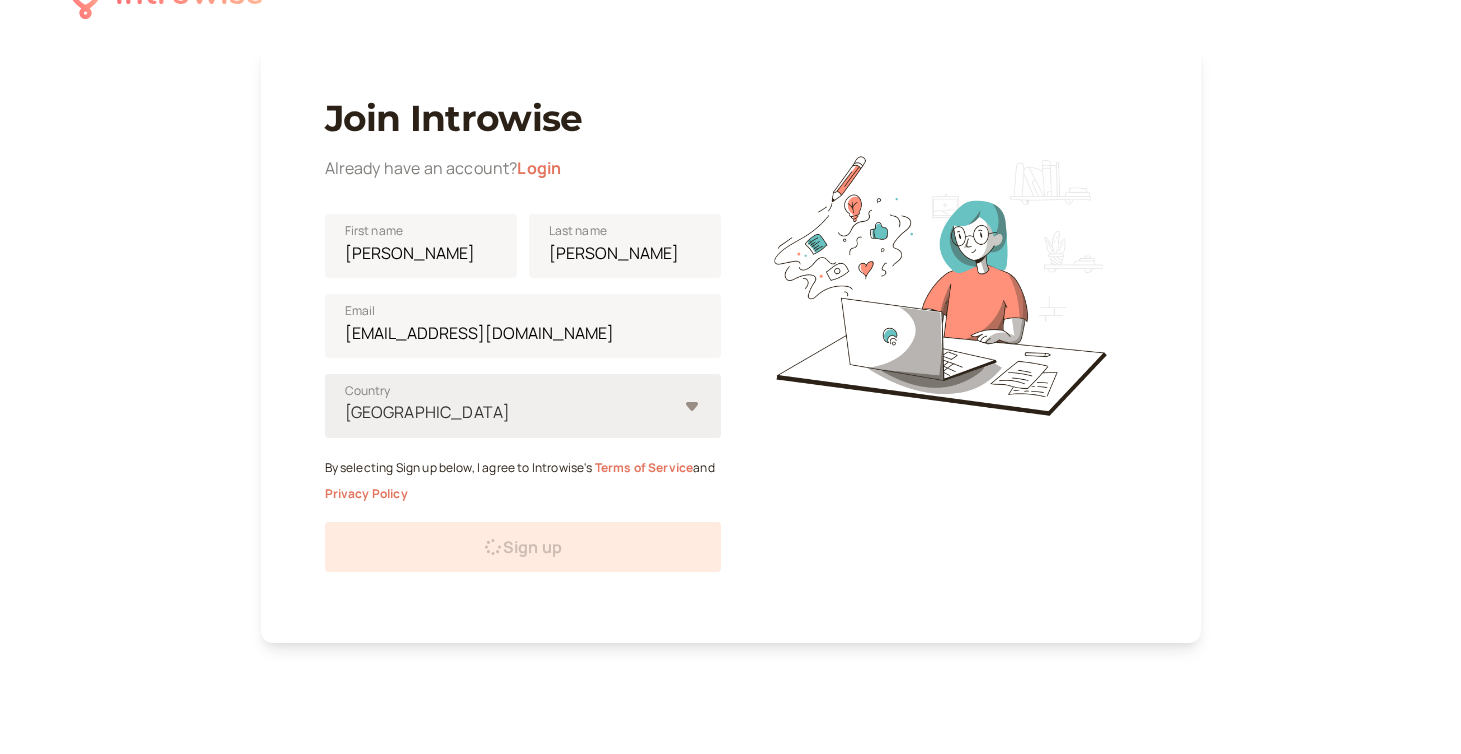 scroll, scrollTop: 0, scrollLeft: 0, axis: both 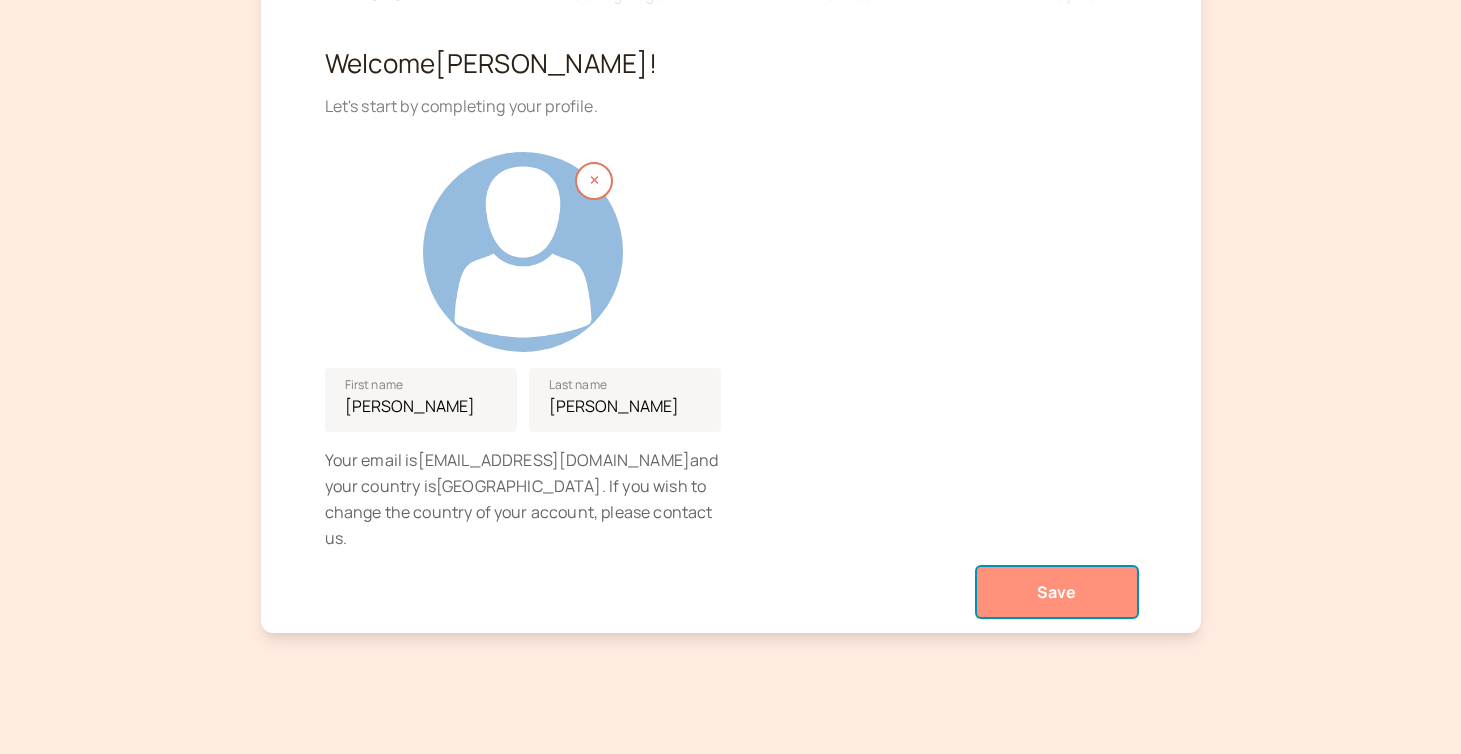 click on "Save" at bounding box center (1057, 592) 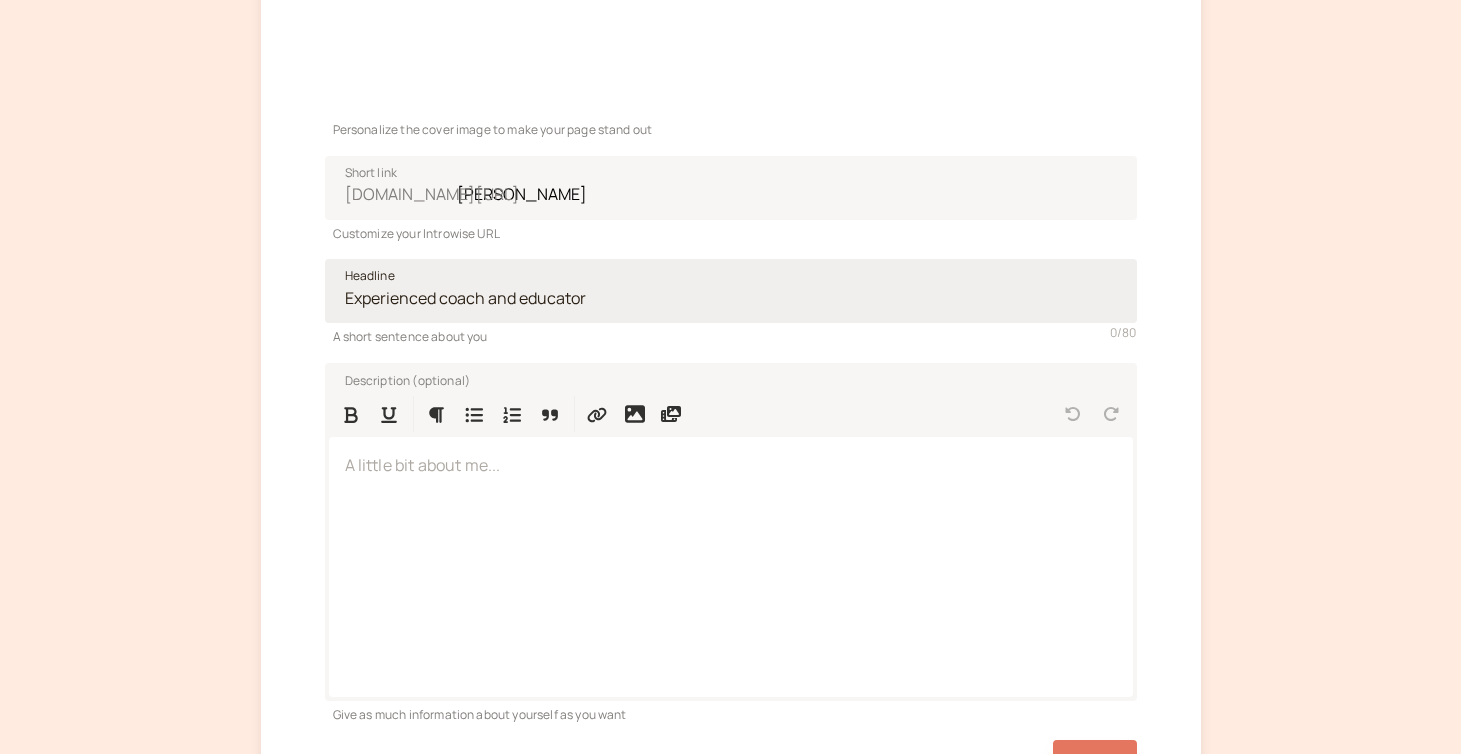 scroll, scrollTop: 394, scrollLeft: 0, axis: vertical 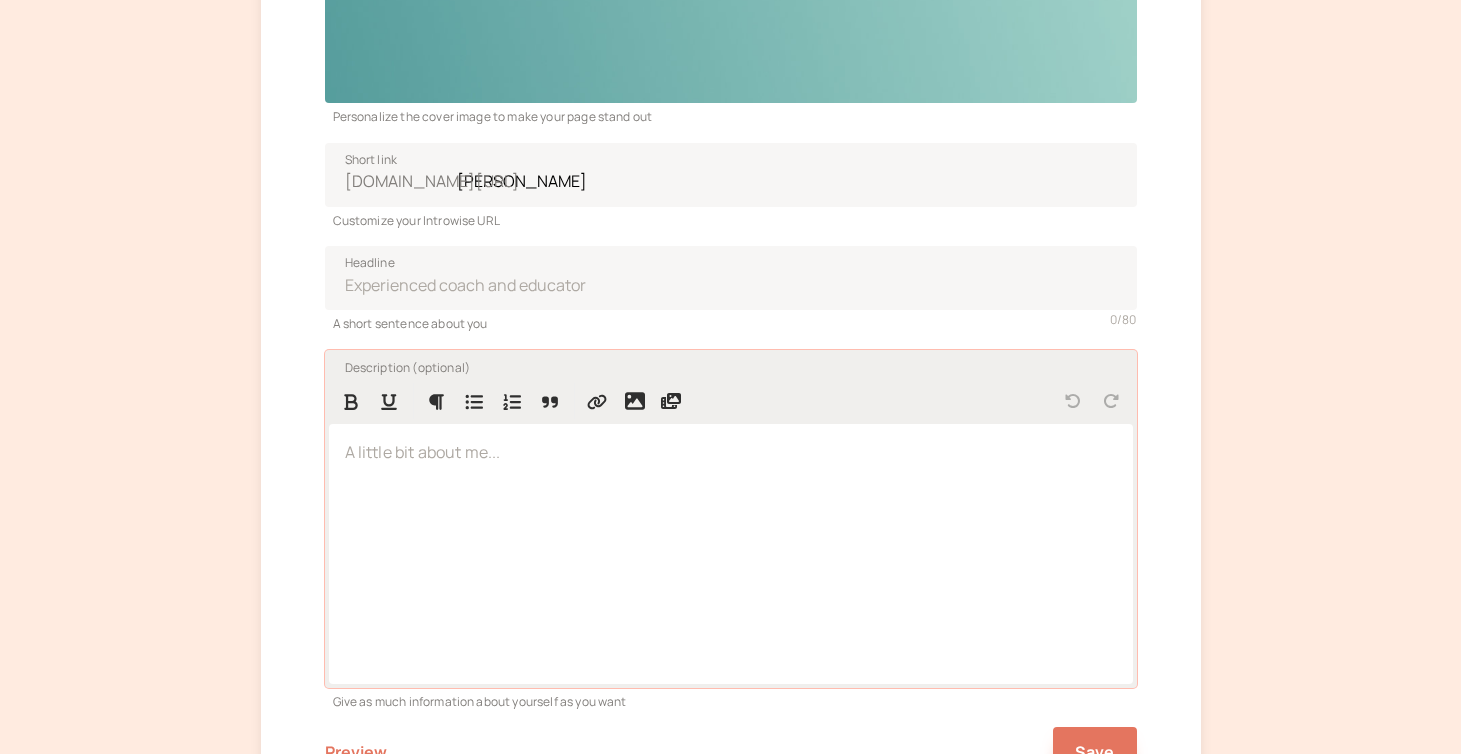 click at bounding box center [731, 453] 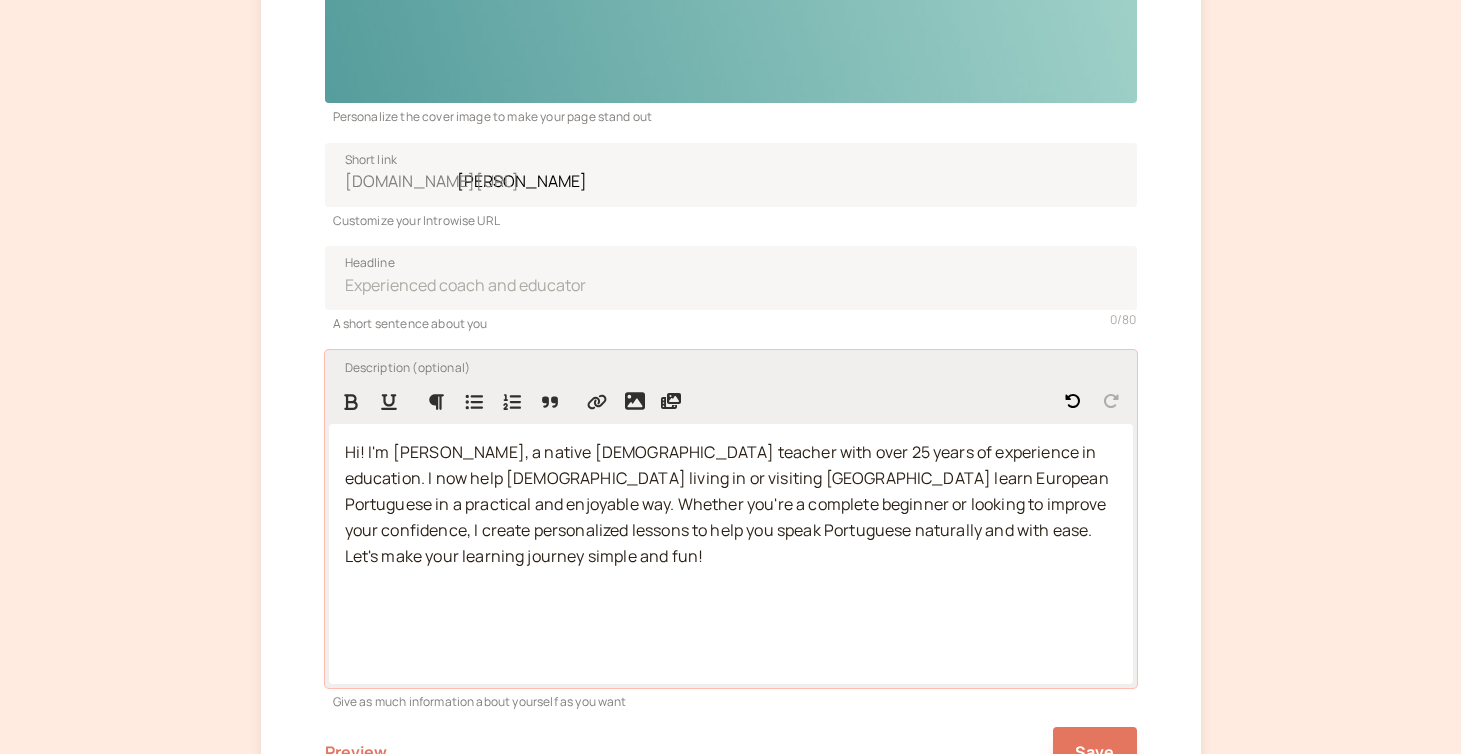 click on "Hi! I'm [PERSON_NAME], a native [DEMOGRAPHIC_DATA] teacher with over 25 years of experience in education. I now help [DEMOGRAPHIC_DATA] living in or visiting [GEOGRAPHIC_DATA] learn European Portuguese in a practical and enjoyable way. Whether you're a complete beginner or looking to improve your confidence, I create personalized lessons to help you speak Portuguese naturally and with ease. Let's make your learning journey simple and fun!" at bounding box center (728, 504) 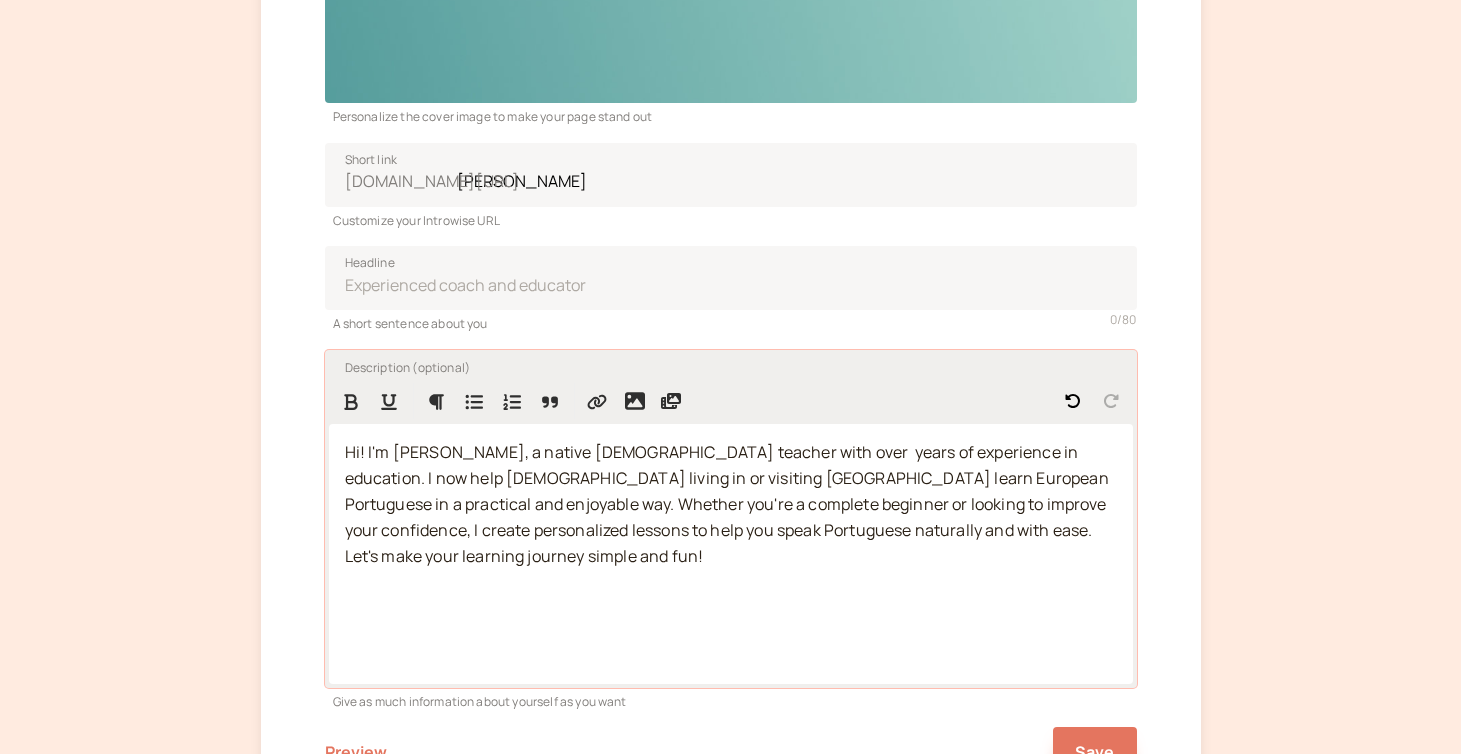 type 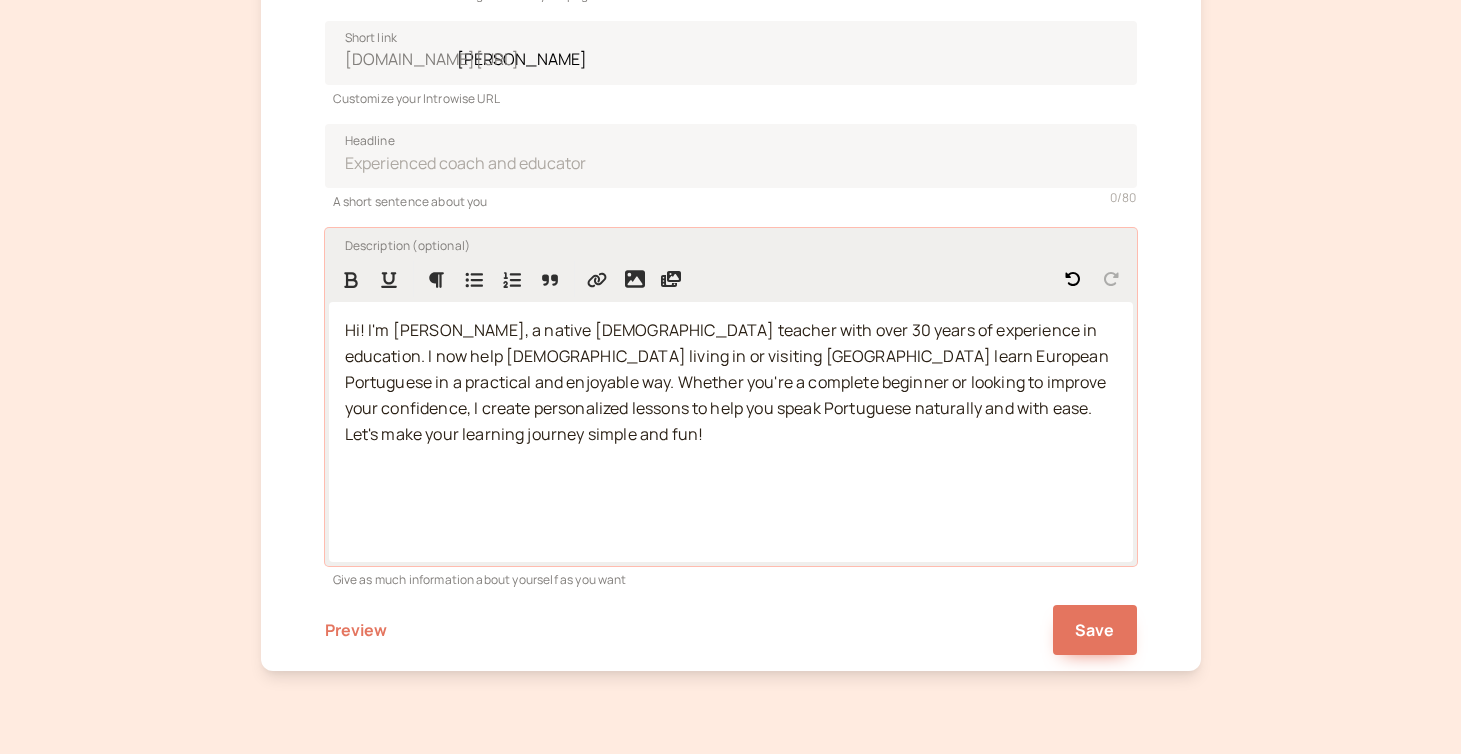 scroll, scrollTop: 521, scrollLeft: 0, axis: vertical 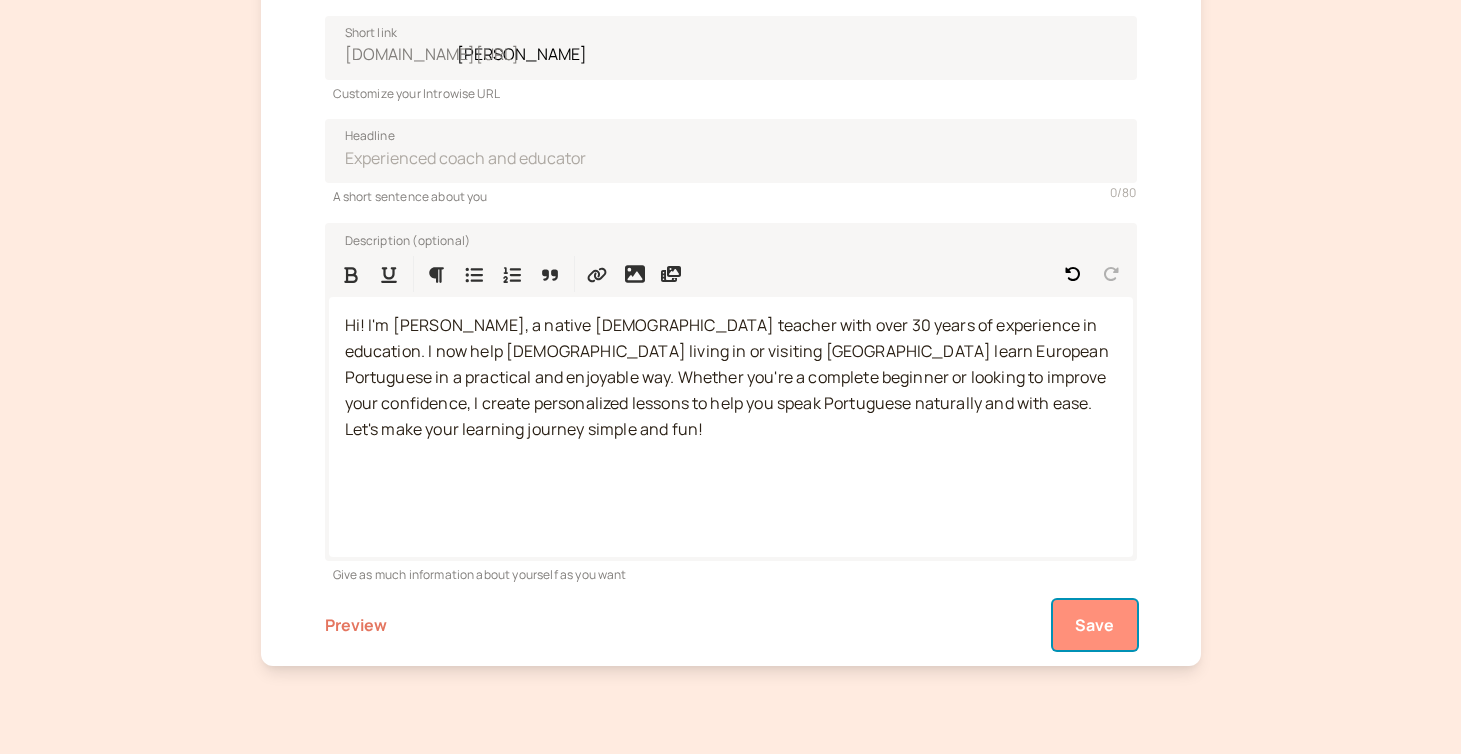 click on "Save" at bounding box center (1095, 625) 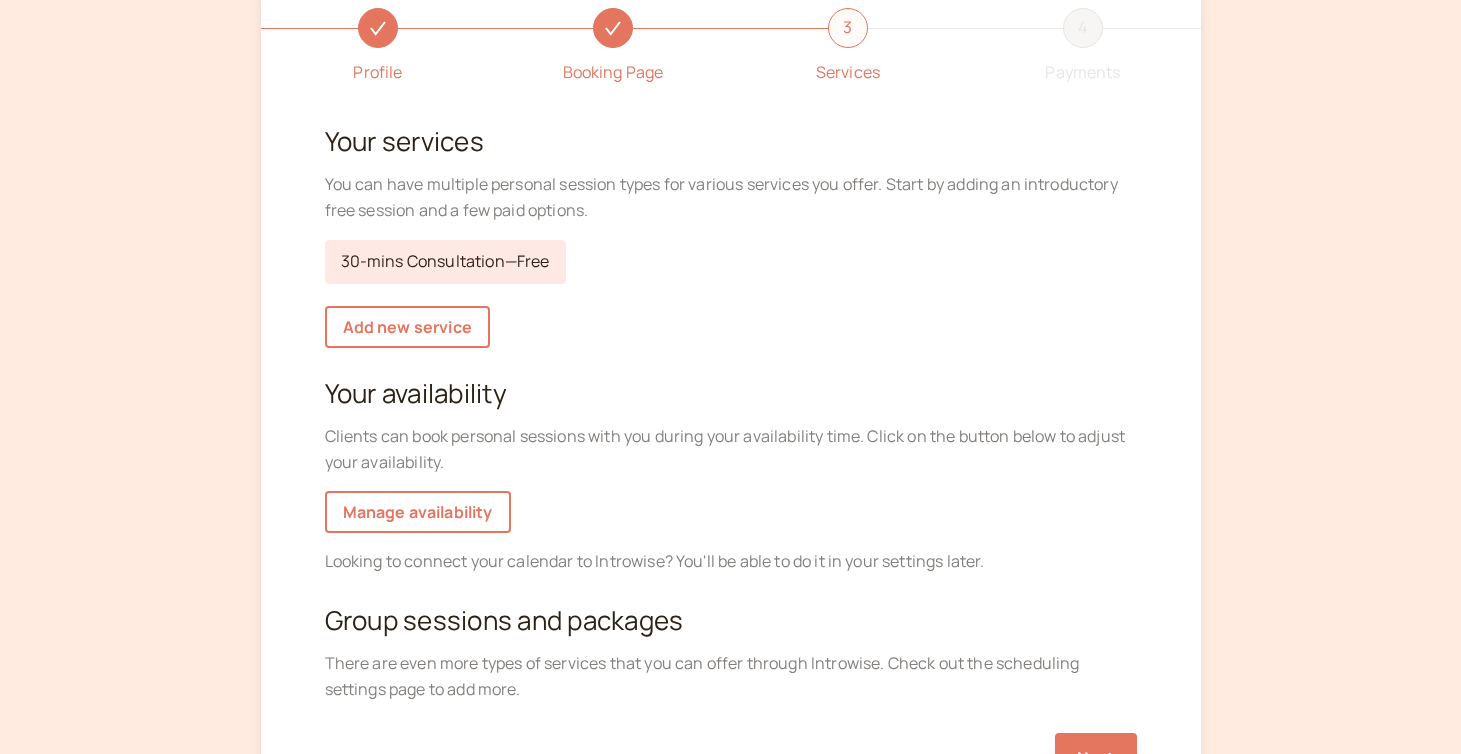 scroll, scrollTop: 133, scrollLeft: 0, axis: vertical 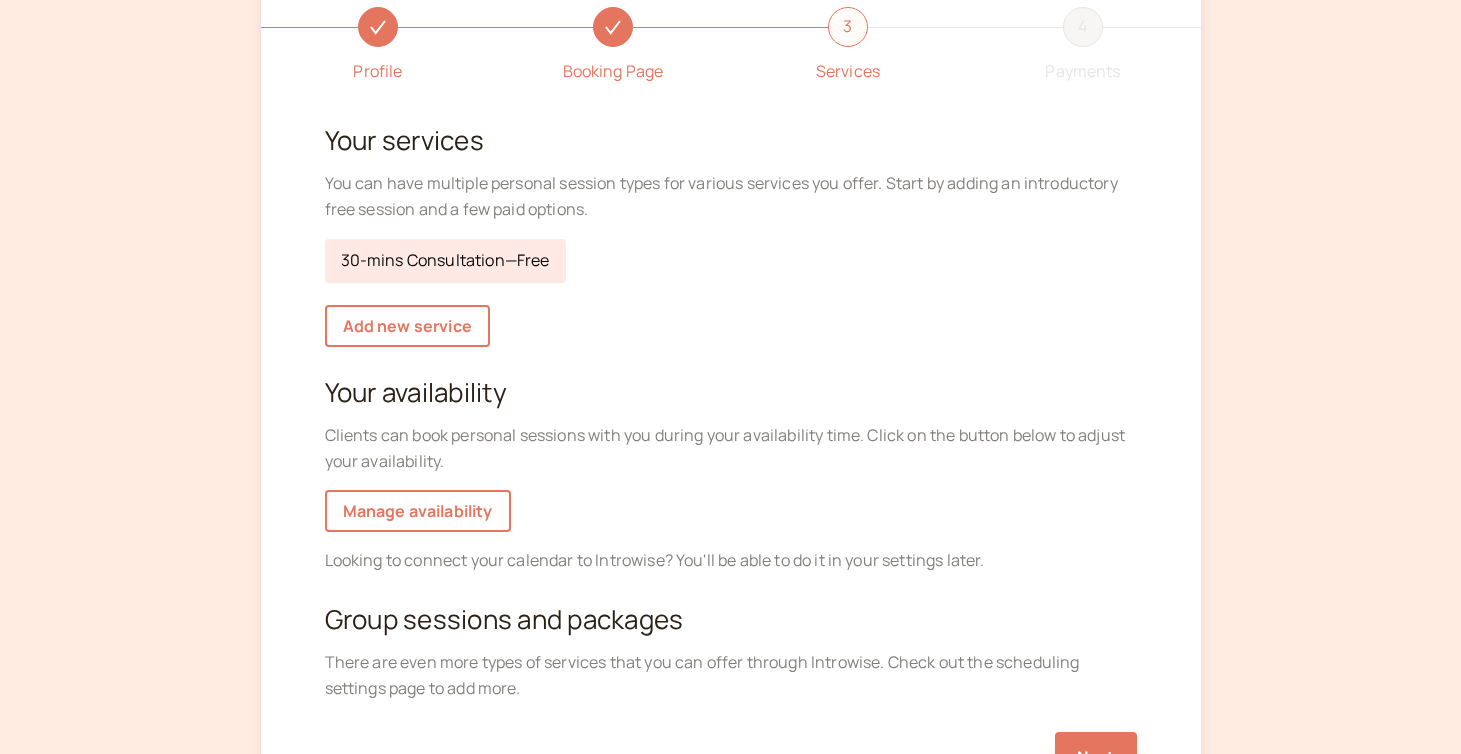 click on "30-mins Consultation  —  Free" at bounding box center (445, 261) 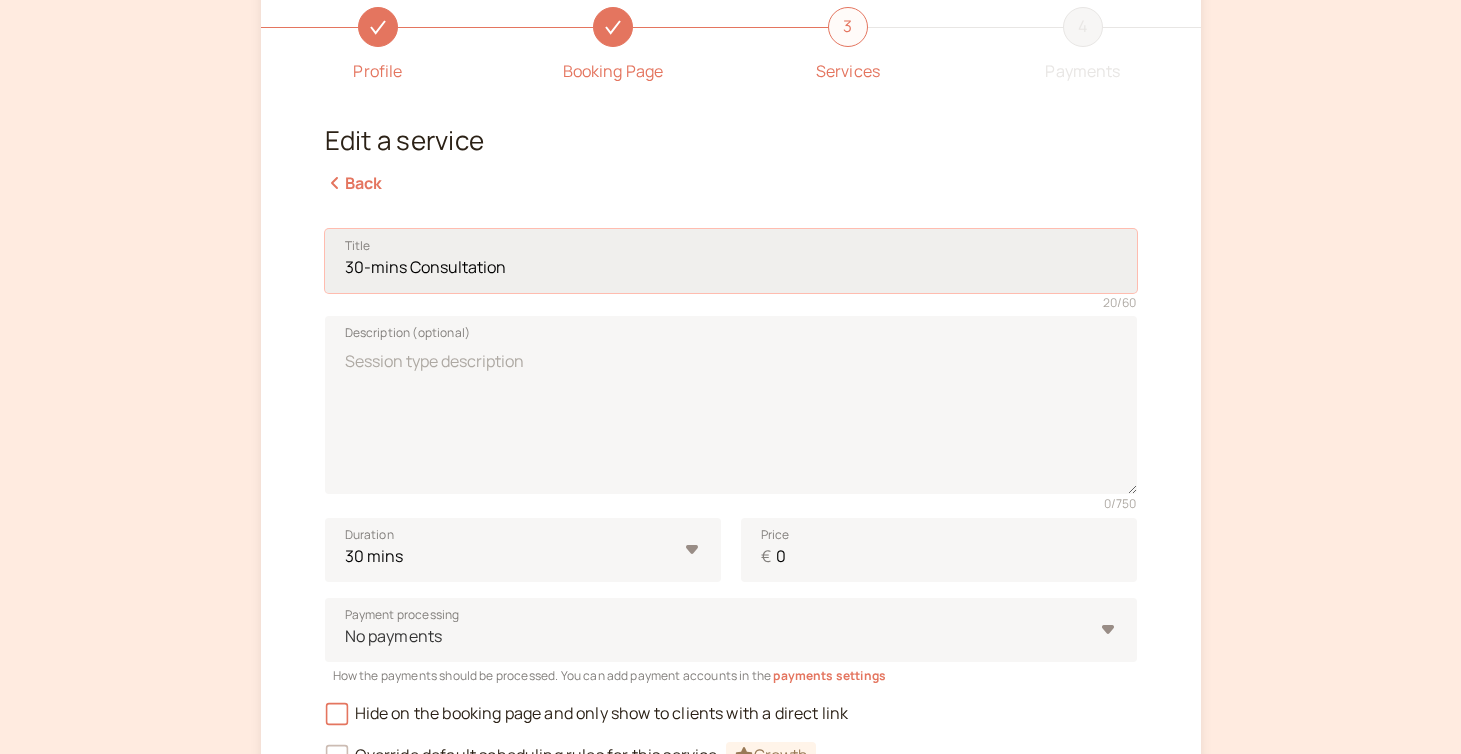 click on "30-mins Consultation" at bounding box center [731, 261] 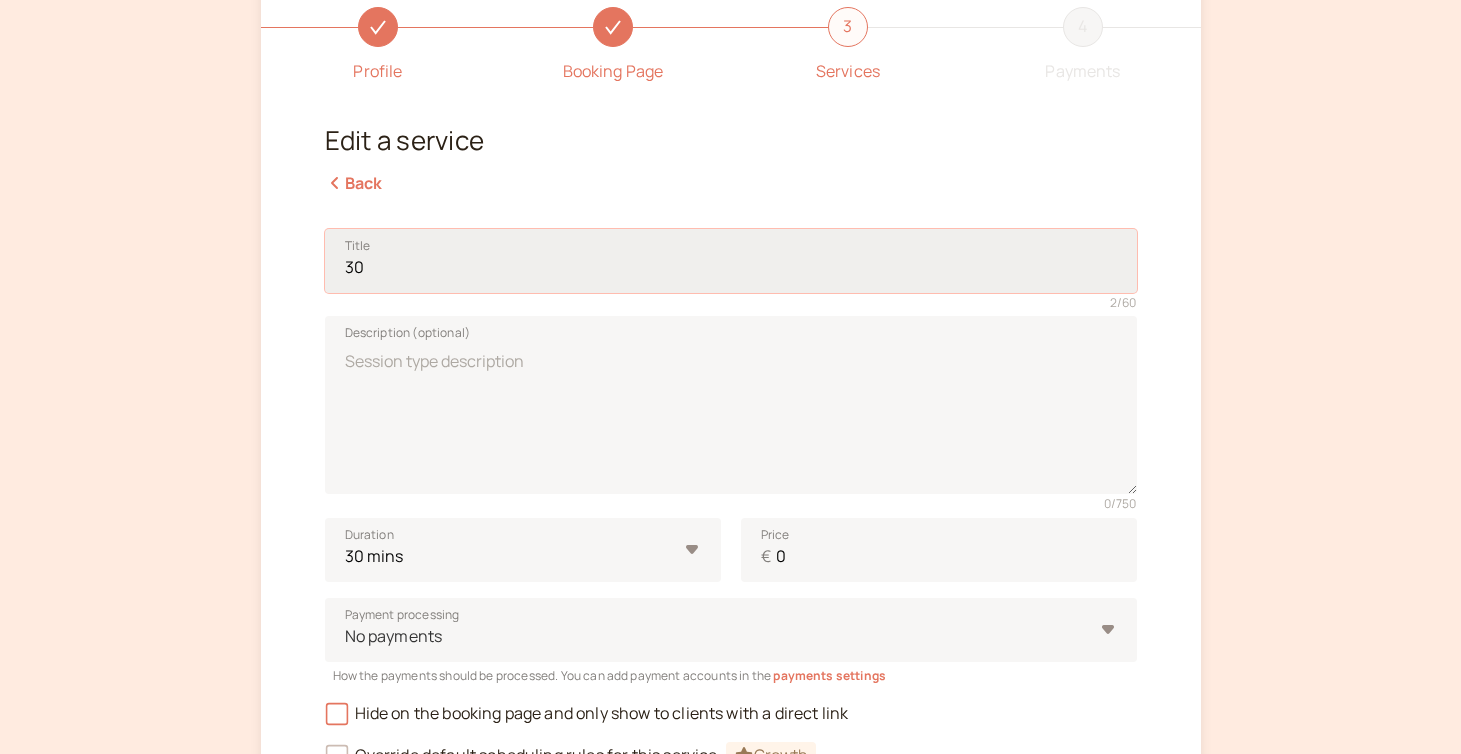 type on "3" 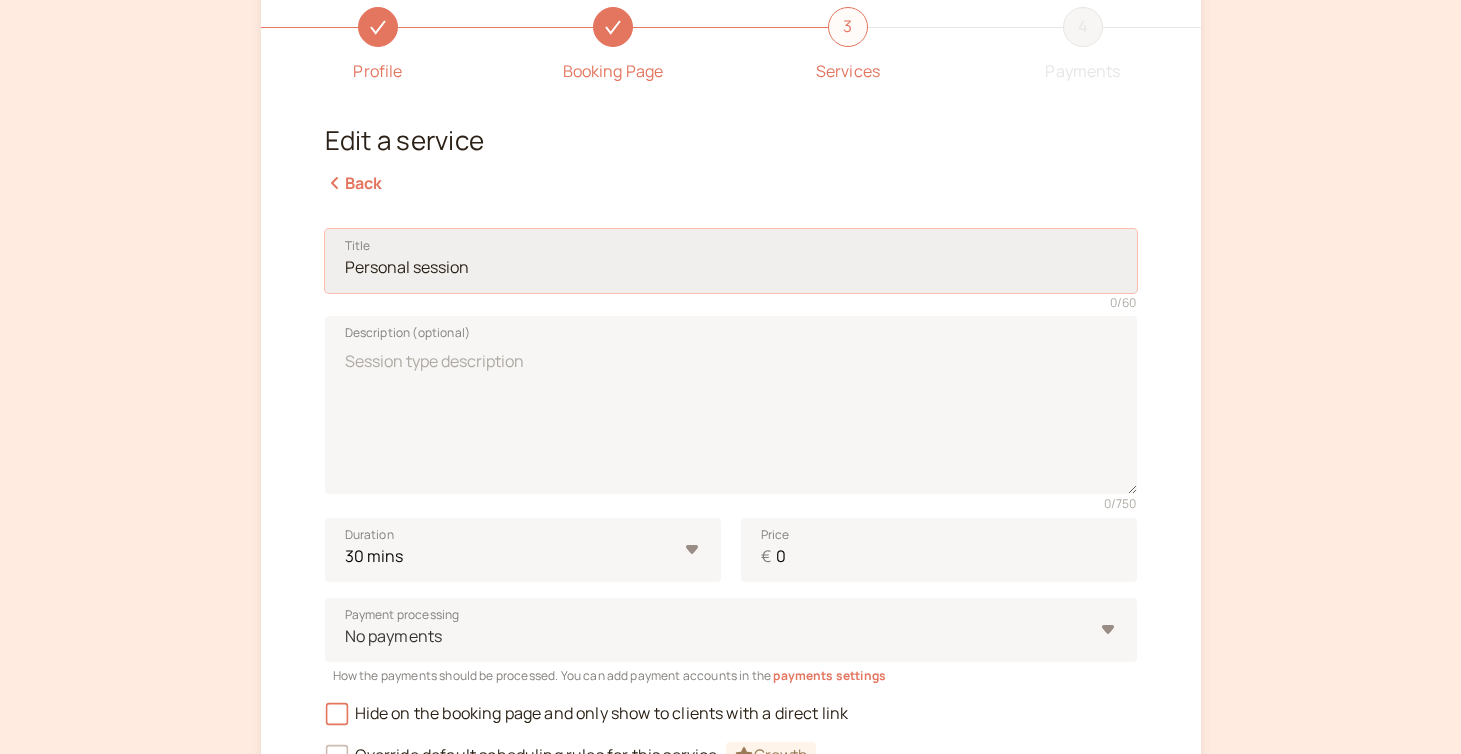 paste on "30-Min Trial Lesson" 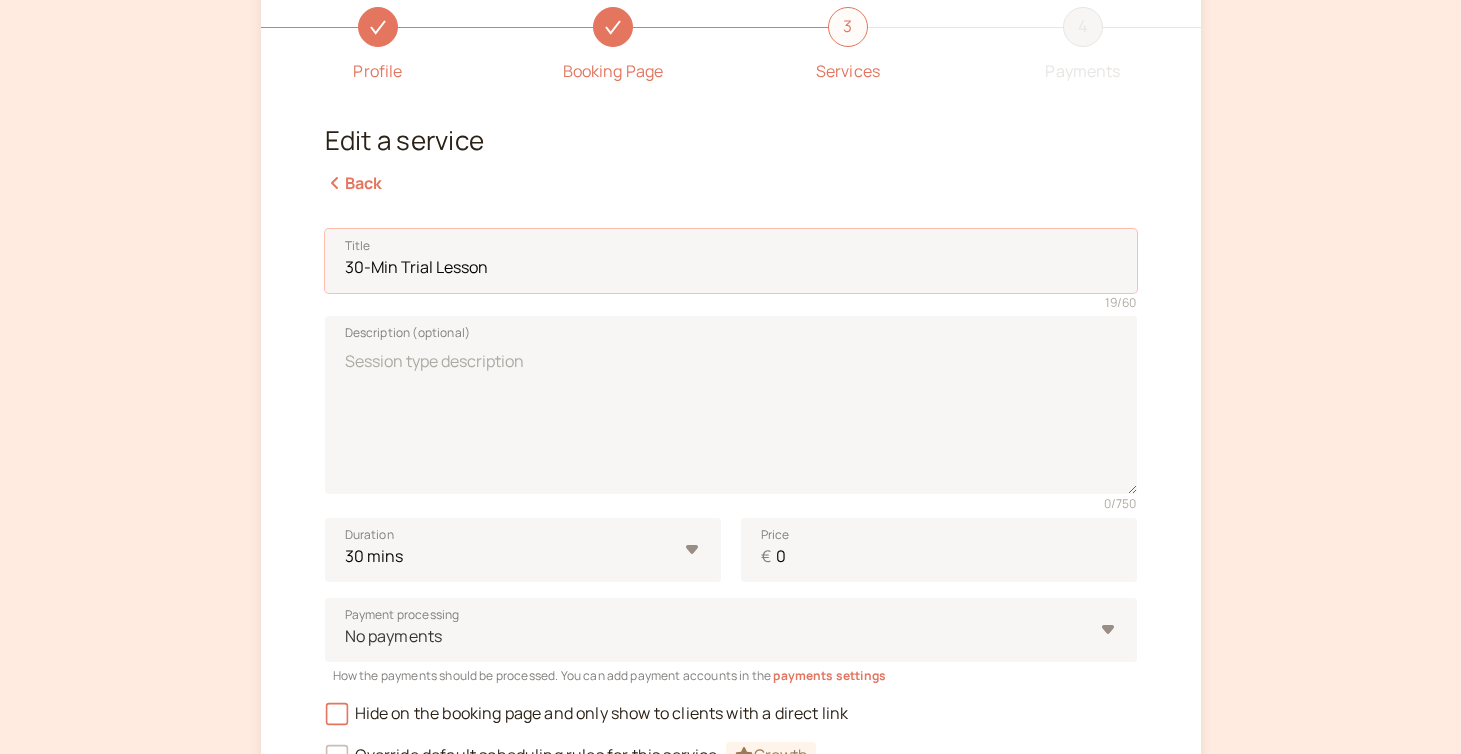 type on "30-Min Trial Lesson" 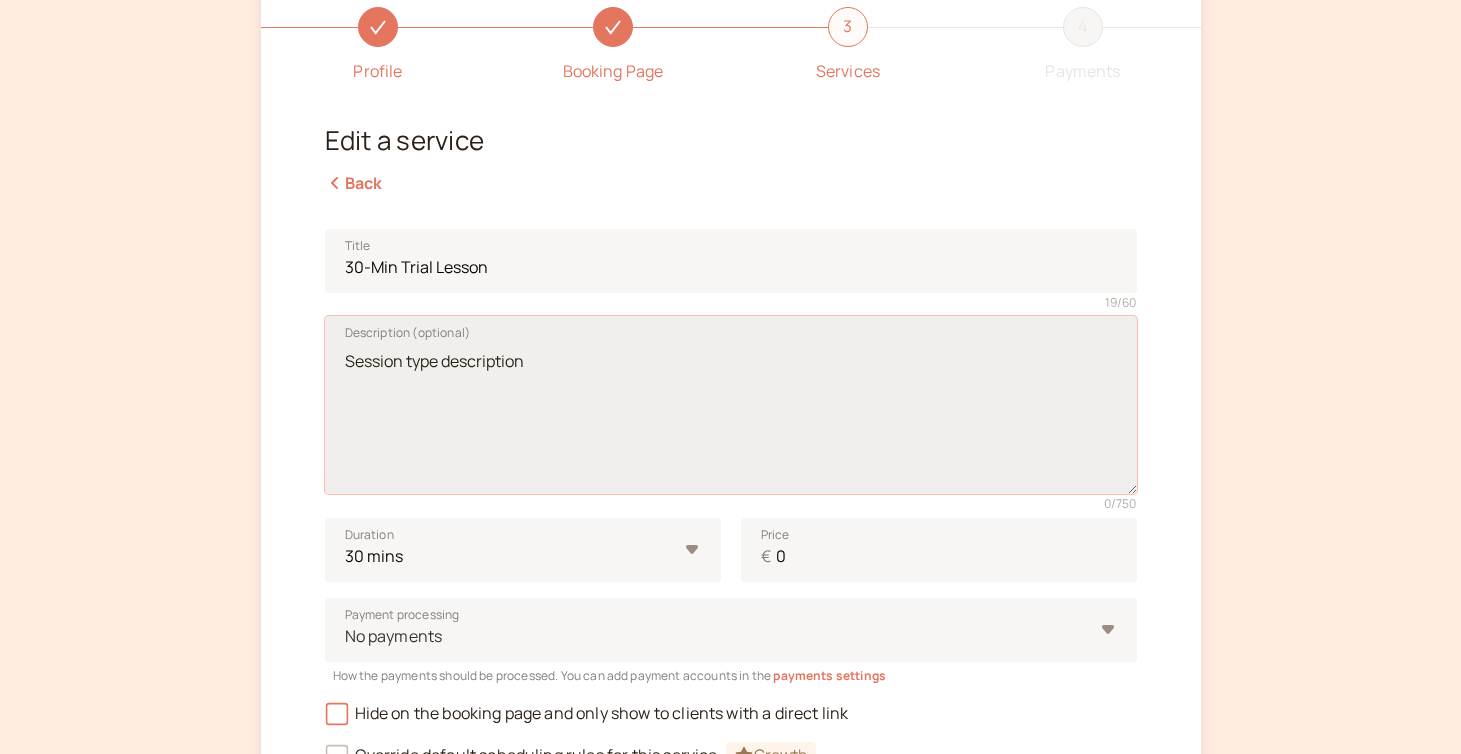 click on "Description (optional)" at bounding box center (731, 405) 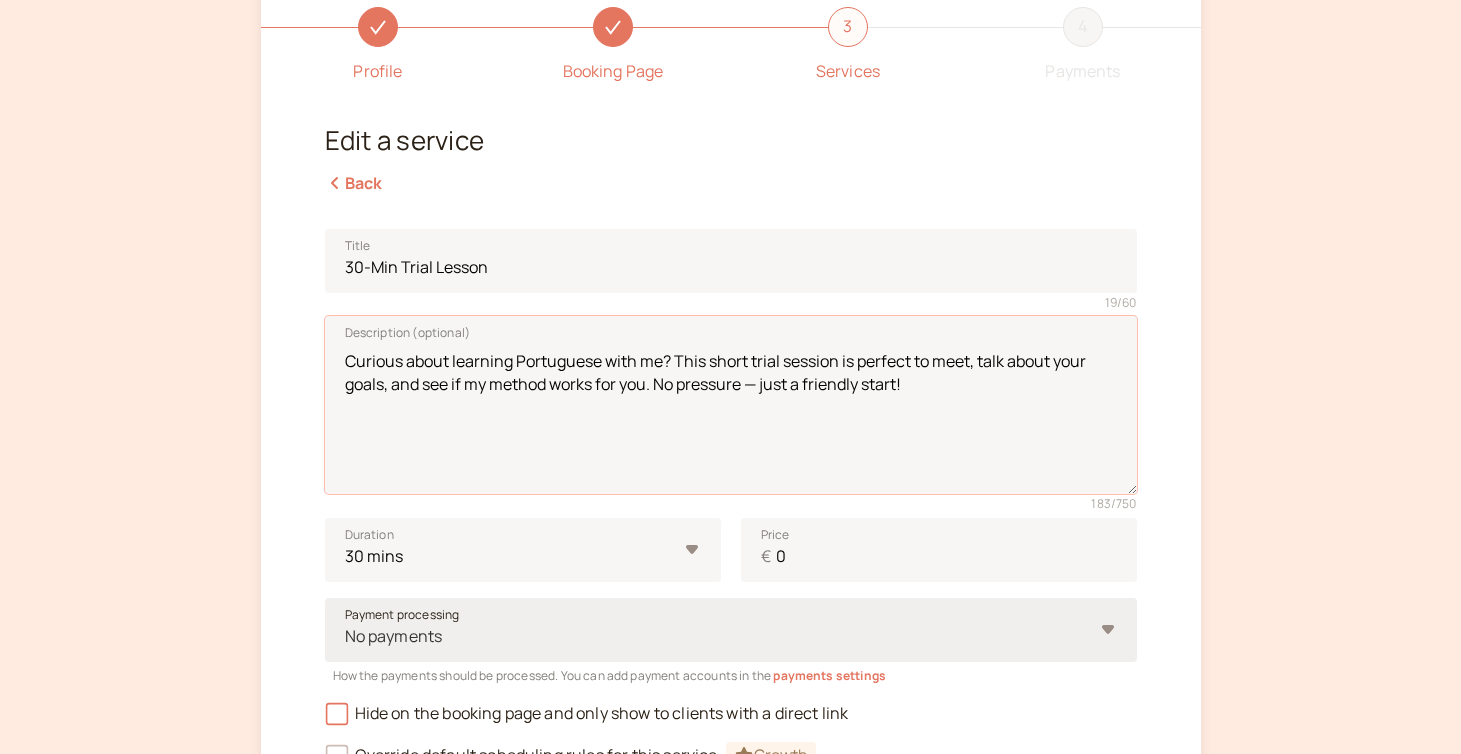 type on "Curious about learning Portuguese with me? This short trial session is perfect to meet, talk about your goals, and see if my method works for you. No pressure — just a friendly start!" 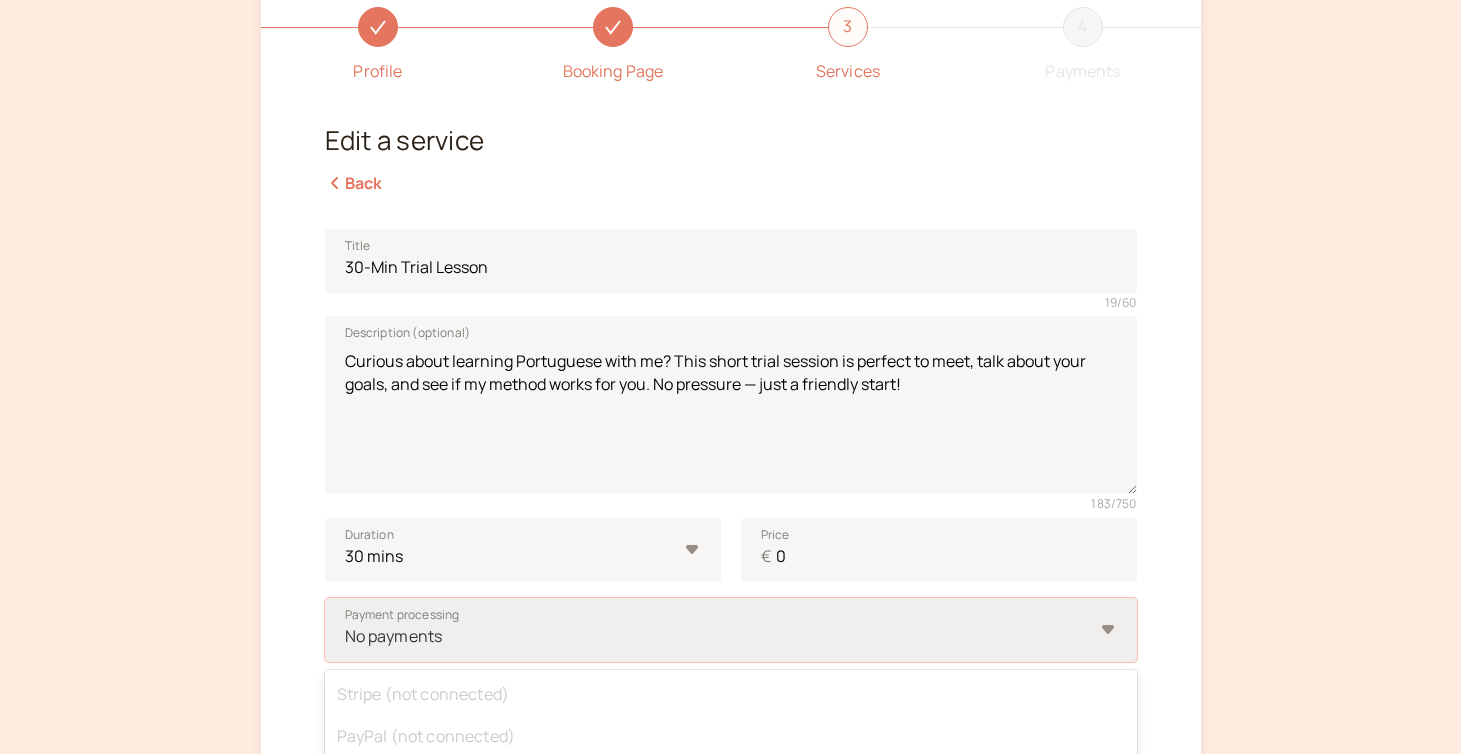 scroll, scrollTop: 190, scrollLeft: 0, axis: vertical 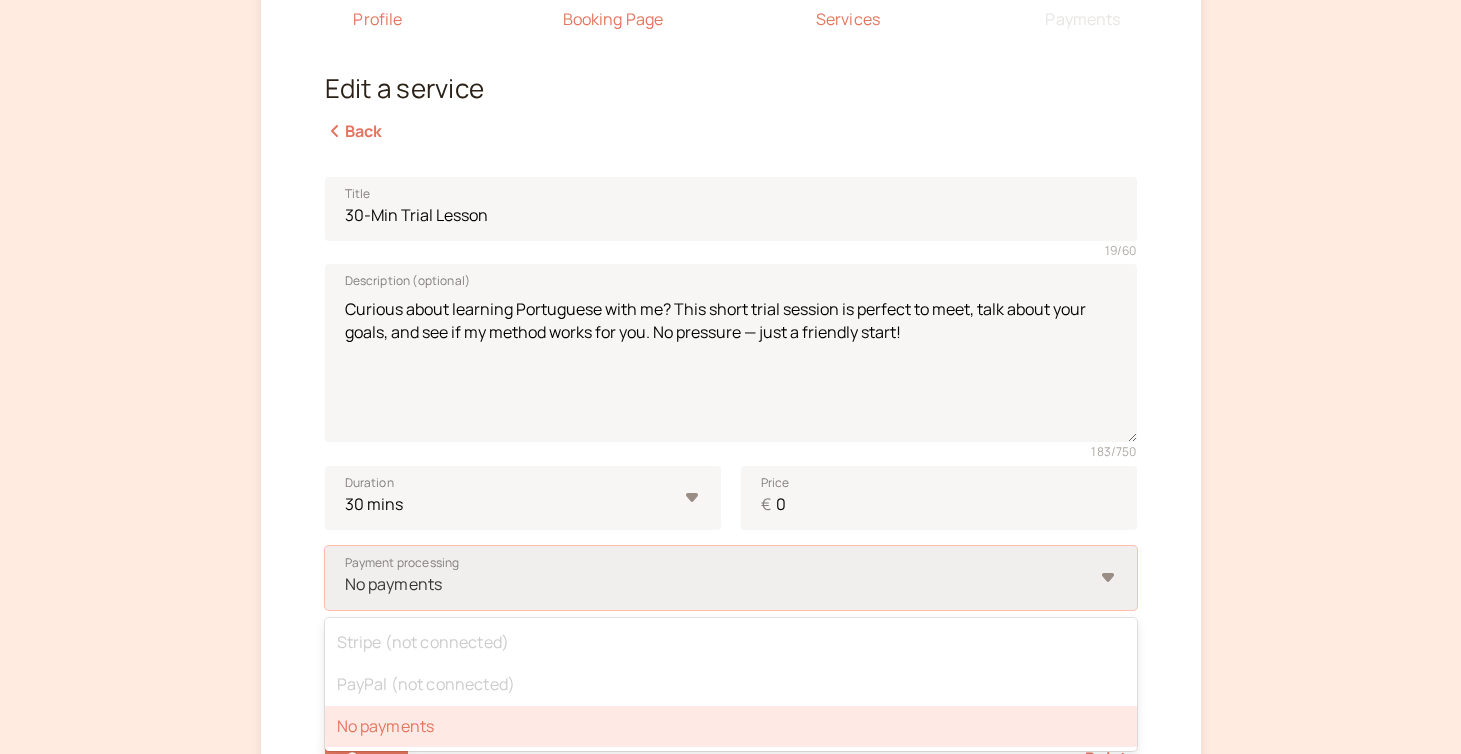 click on "option No payments selected, 3 of 3. 3 results available. Use Up and Down to choose options, press Enter to select the currently focused option, press Escape to exit the menu, press Tab to select the option and exit the menu. No payments Stripe (not connected) PayPal (not connected) No payments" at bounding box center [731, 578] 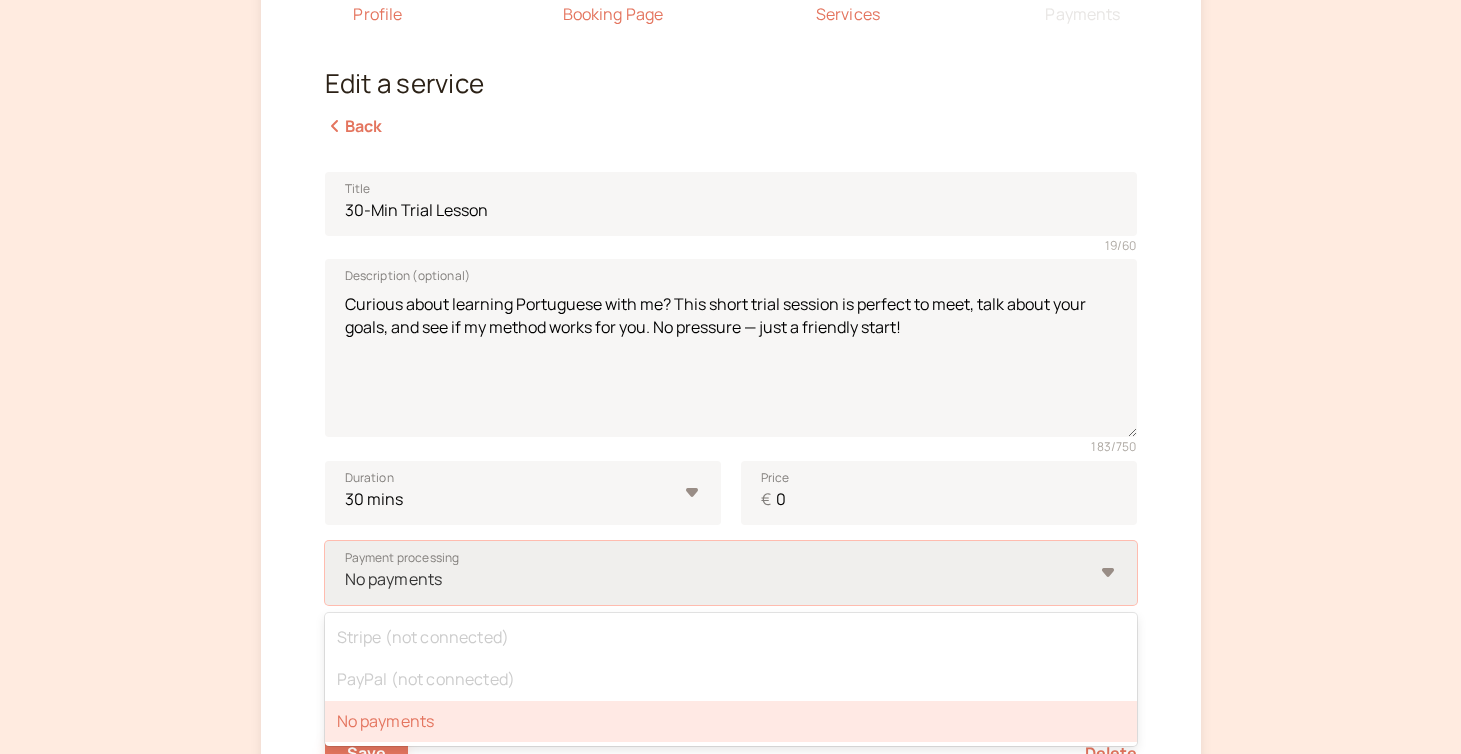click on "No payments" at bounding box center (731, 722) 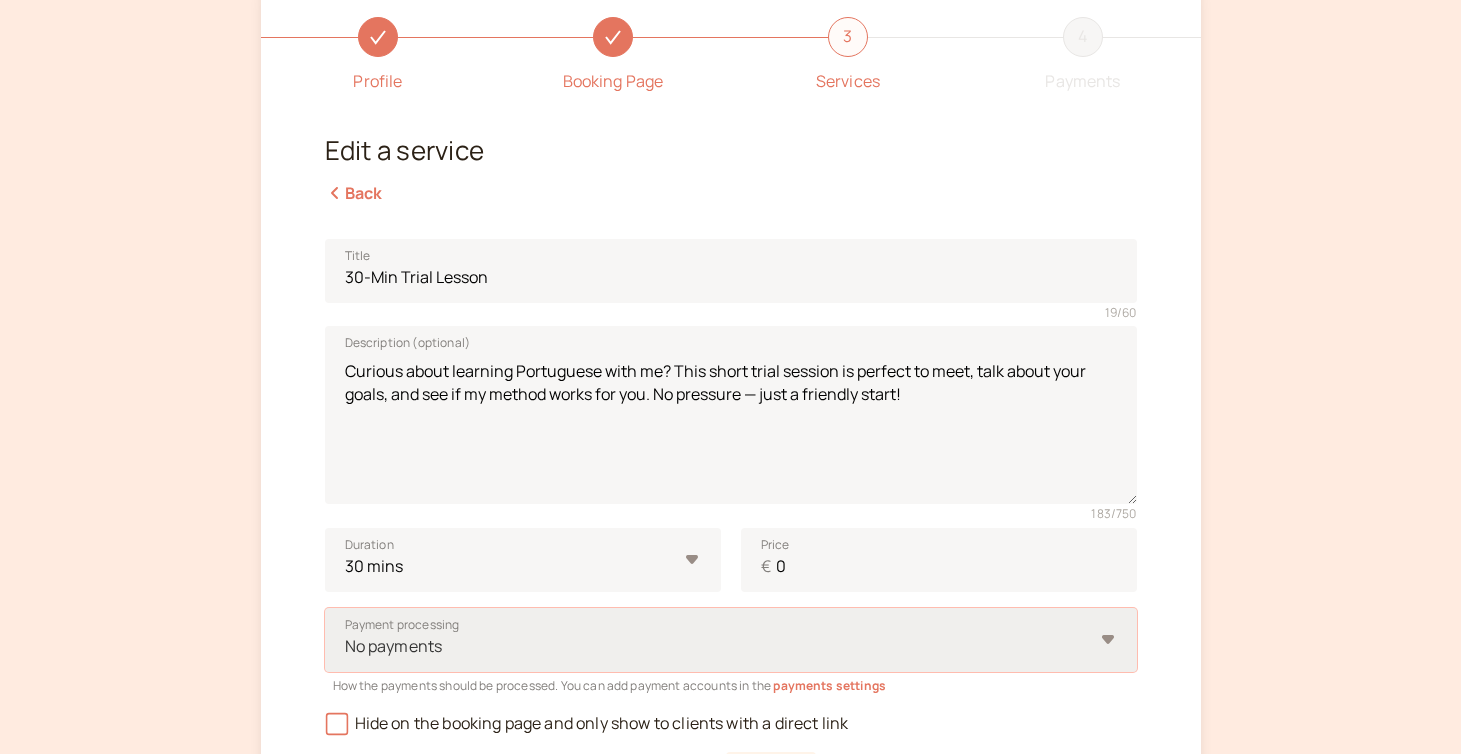 scroll, scrollTop: 0, scrollLeft: 0, axis: both 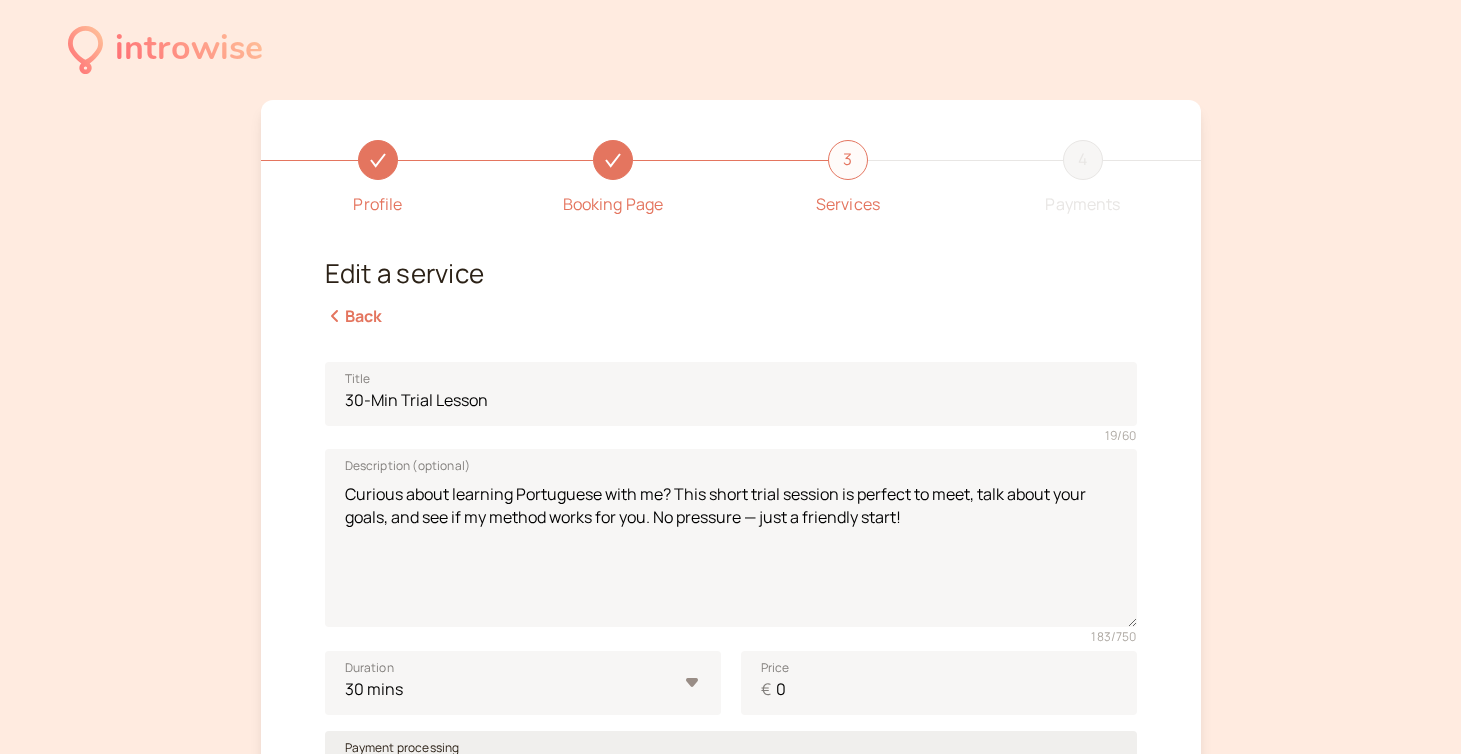 click on "Back" at bounding box center [354, 316] 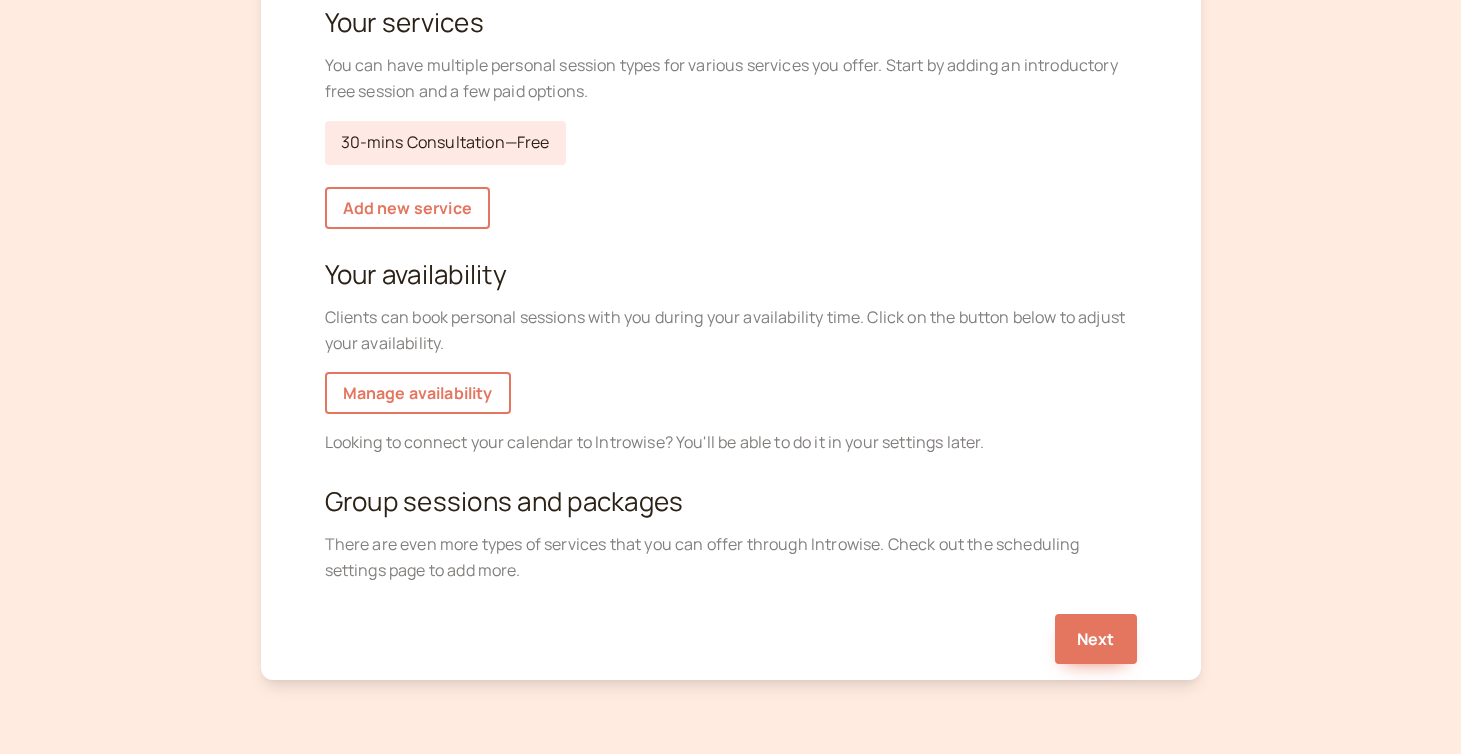 scroll, scrollTop: 324, scrollLeft: 0, axis: vertical 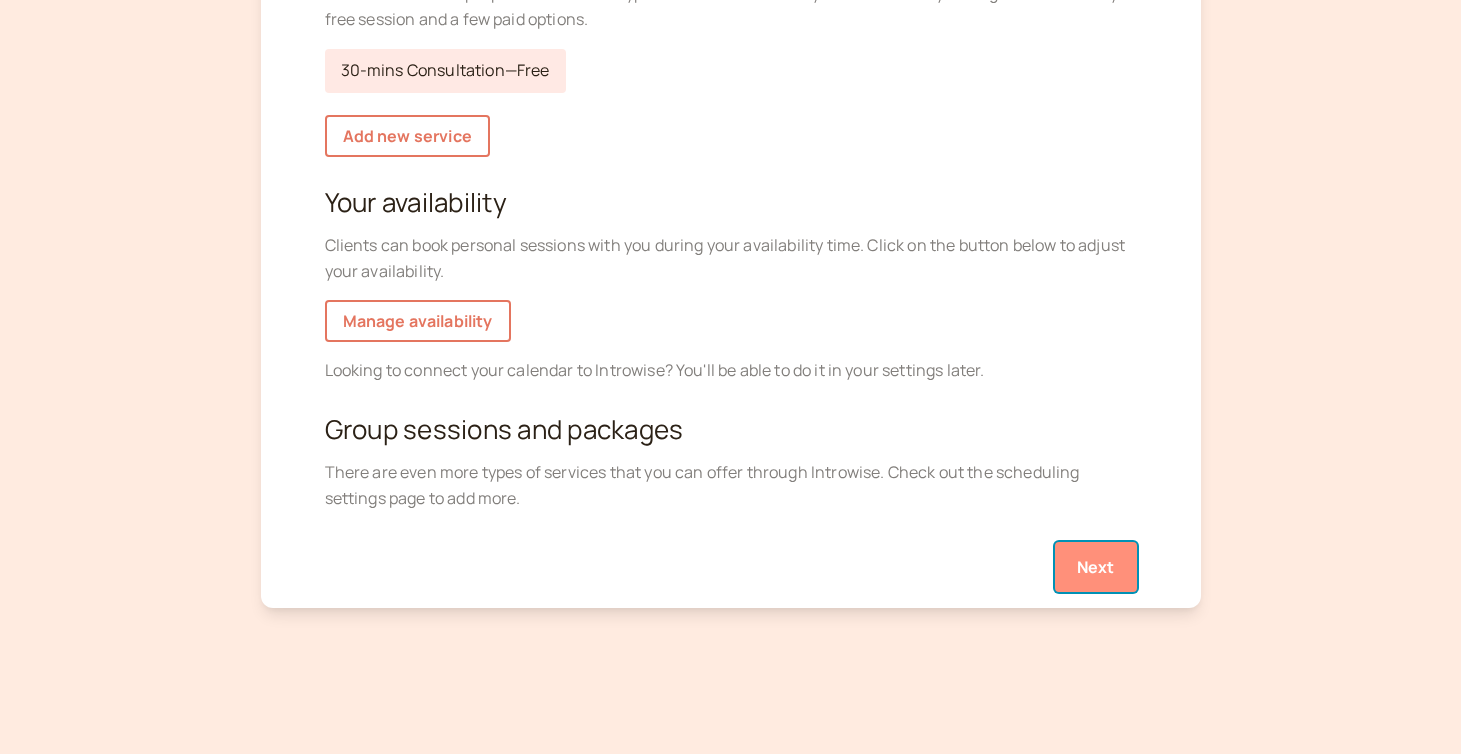 click on "Next" at bounding box center [1096, 567] 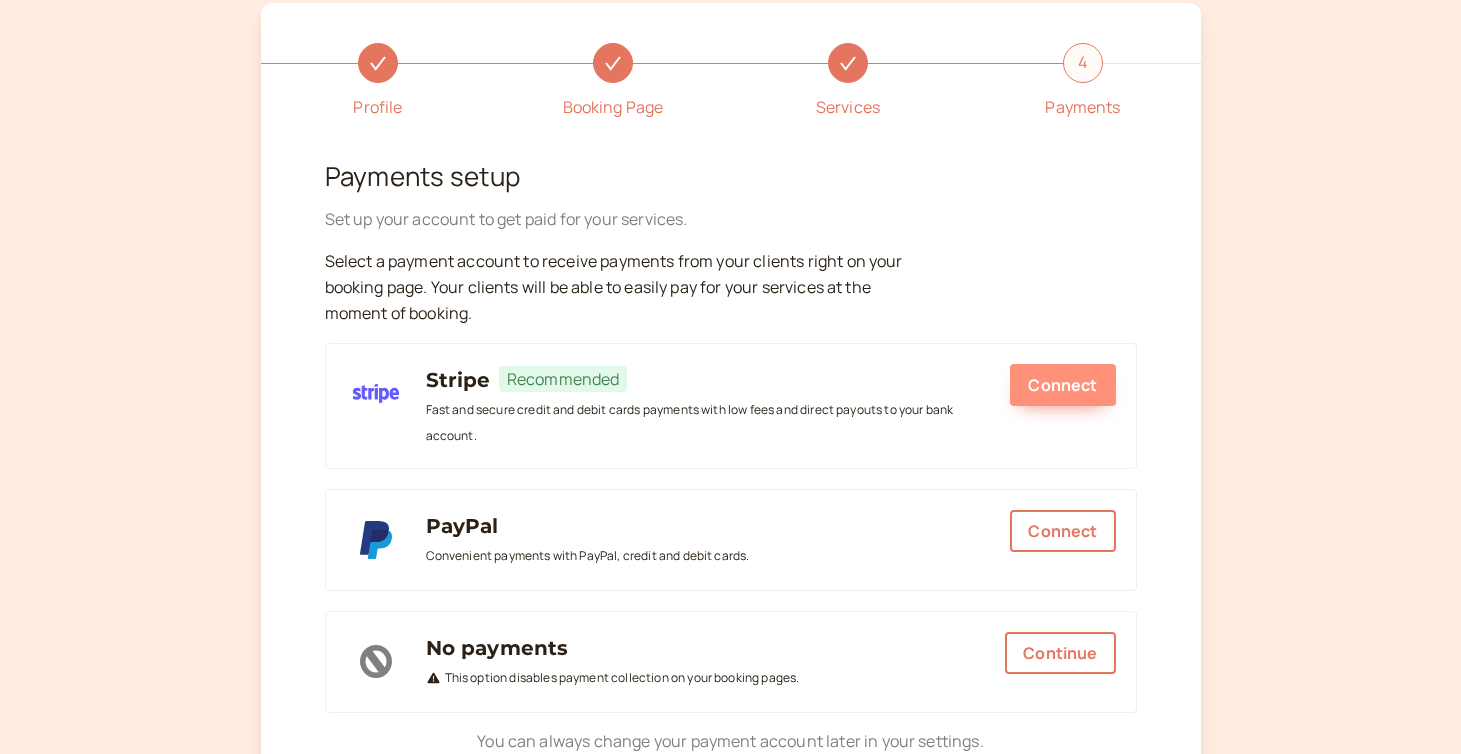 scroll, scrollTop: 0, scrollLeft: 0, axis: both 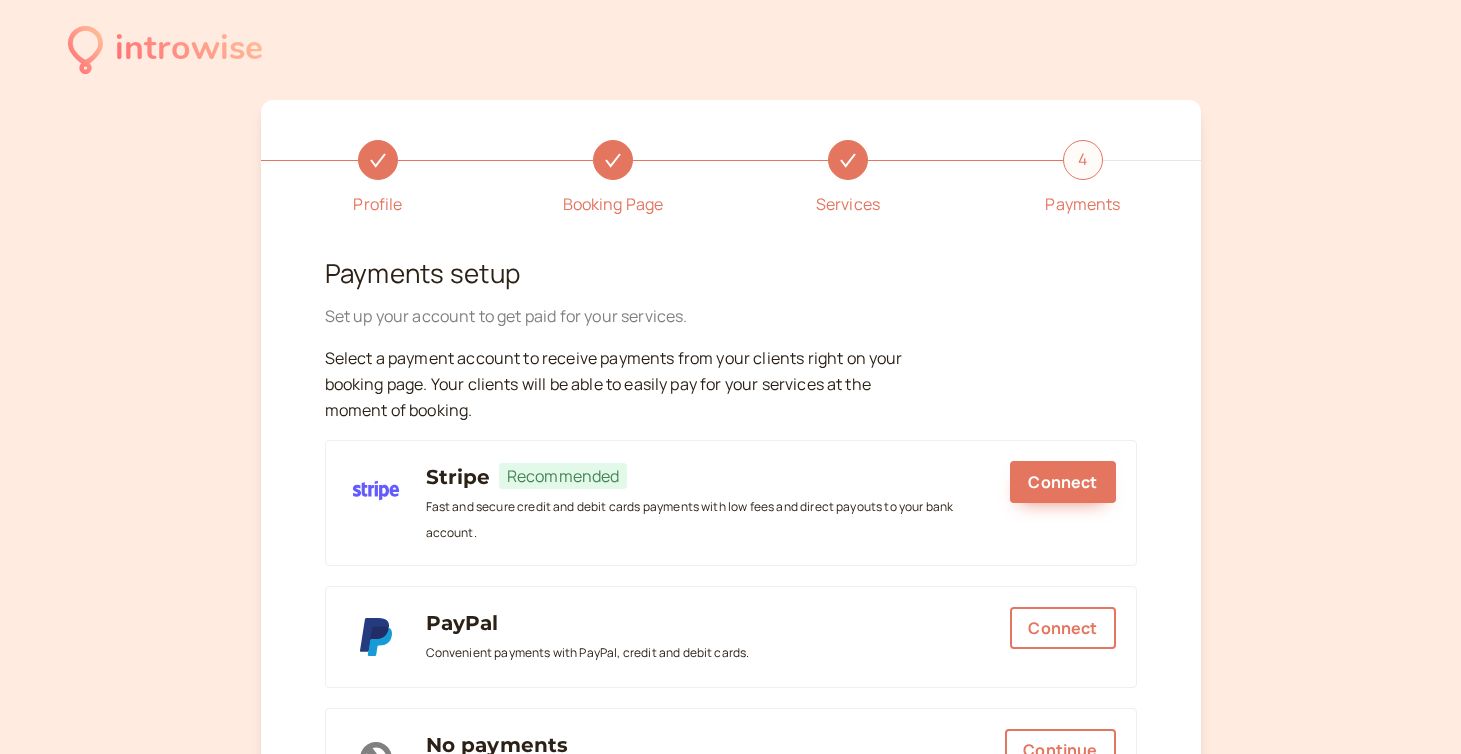 click on "introwise" at bounding box center [189, 49] 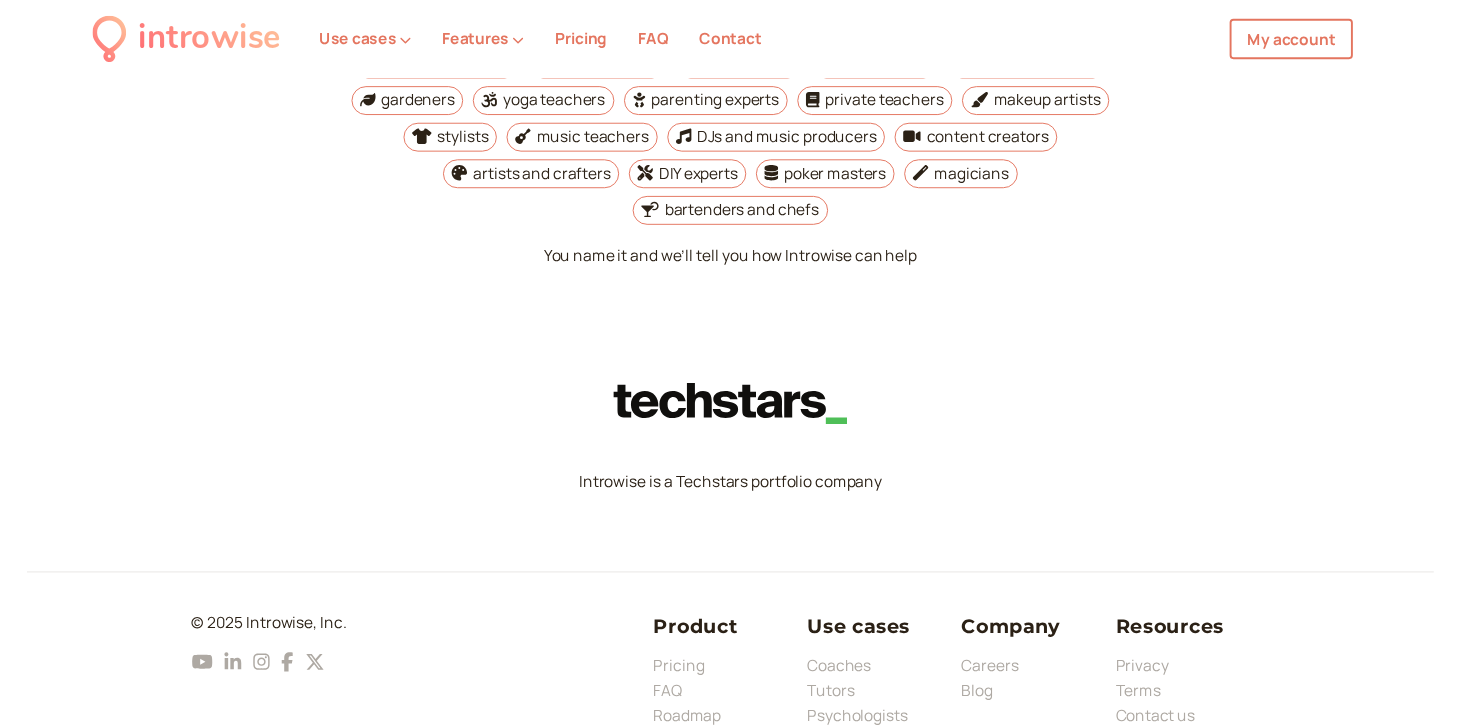 scroll, scrollTop: 7426, scrollLeft: 0, axis: vertical 